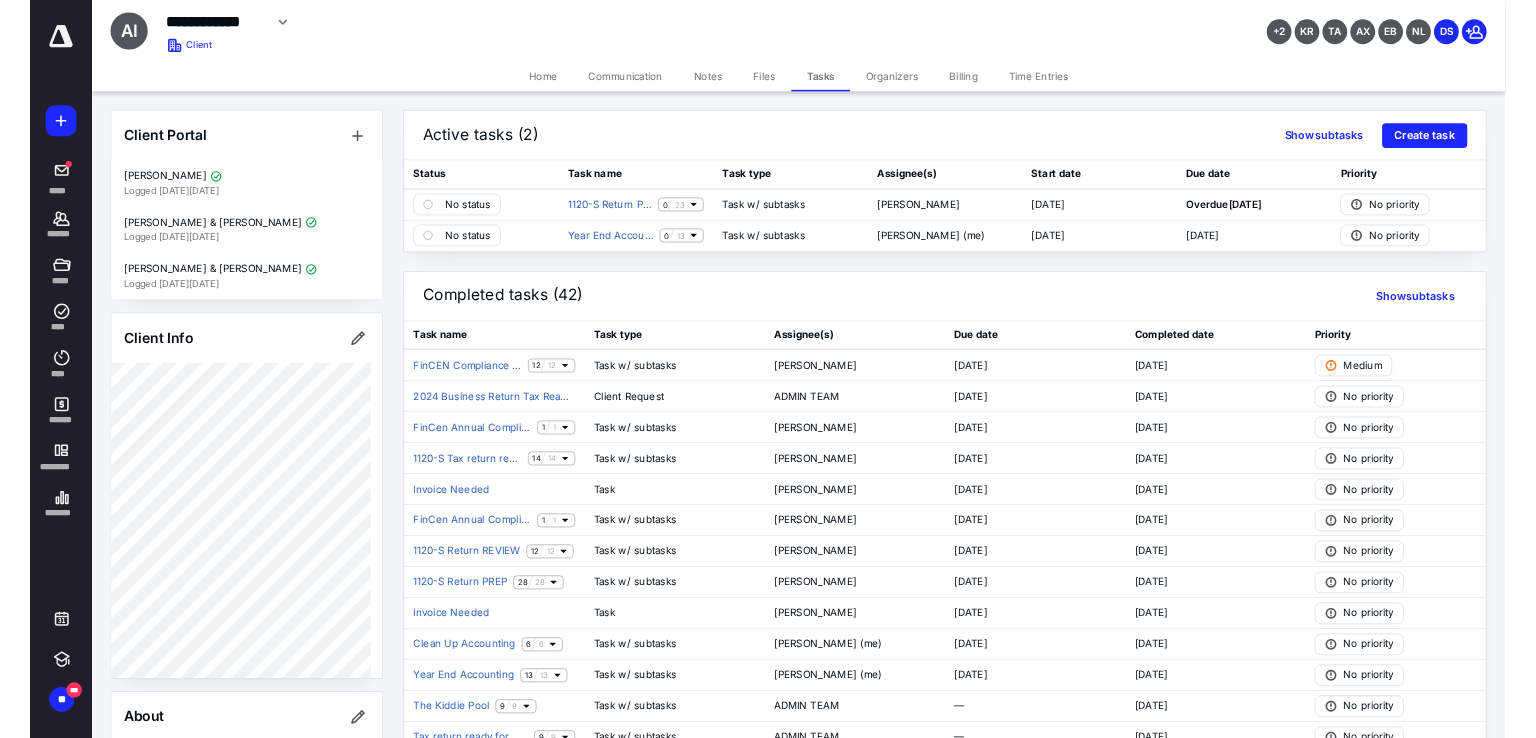 scroll, scrollTop: 0, scrollLeft: 0, axis: both 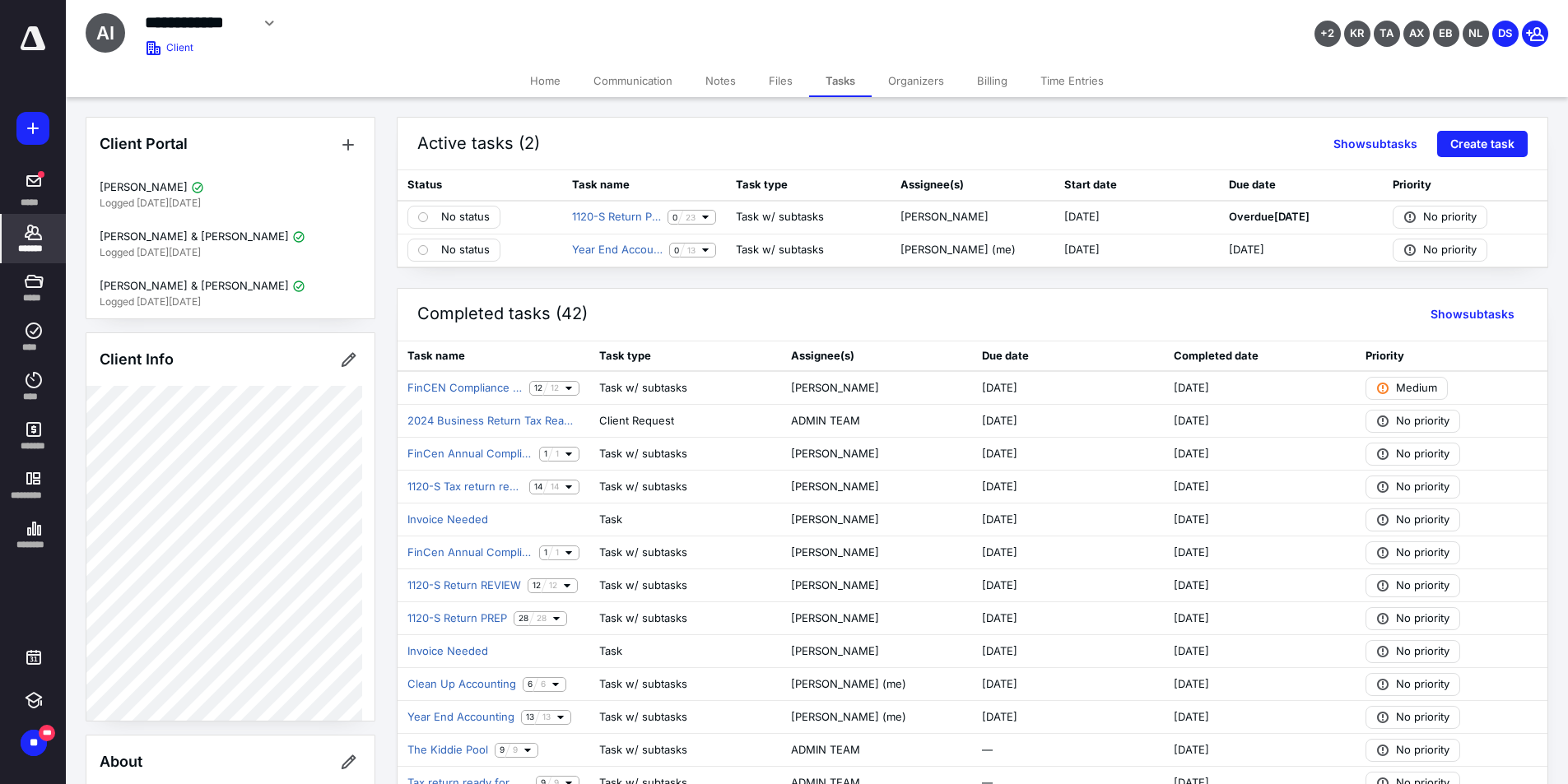 click on "*******" at bounding box center (34, 248) 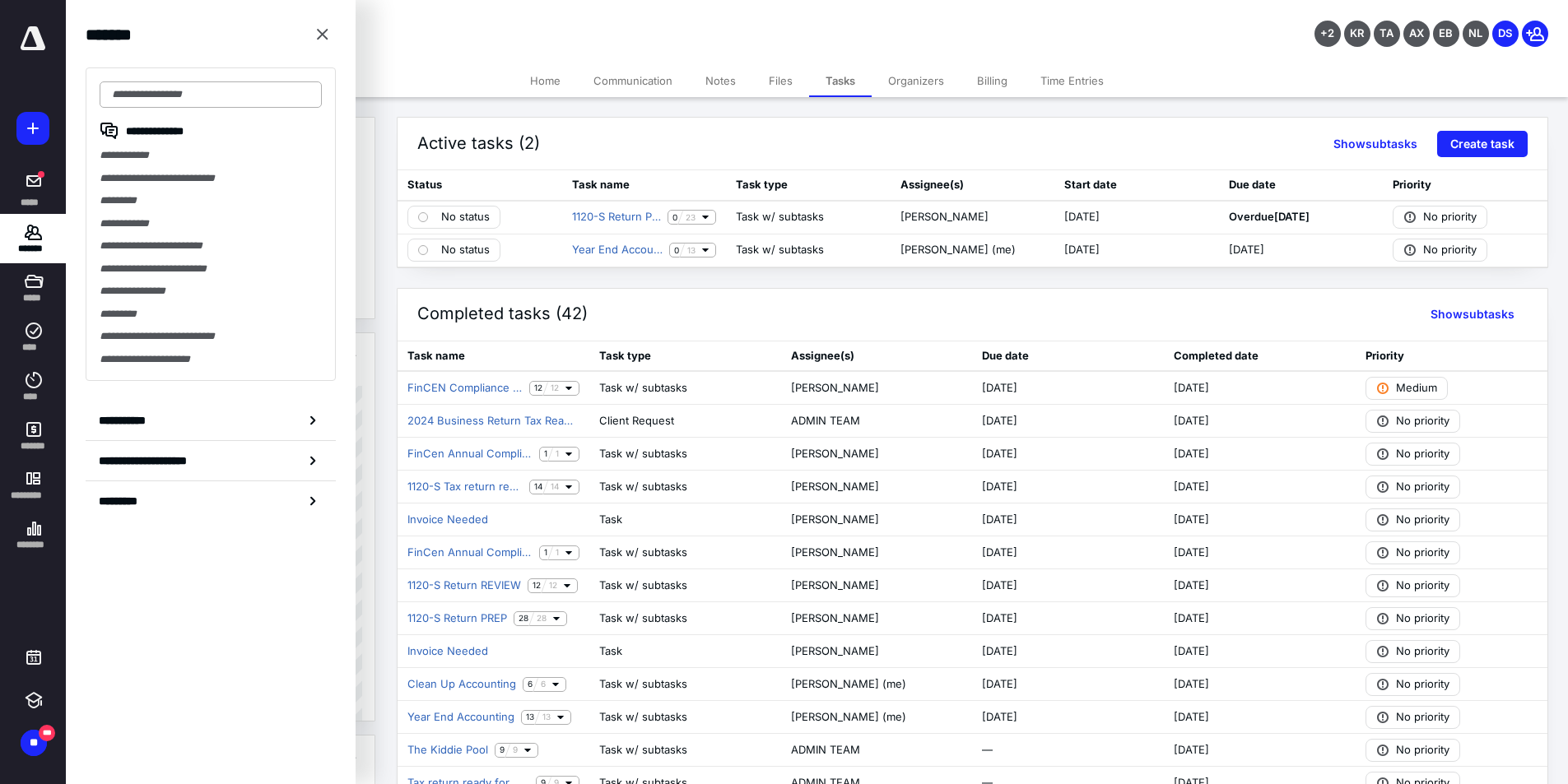 click at bounding box center [211, 95] 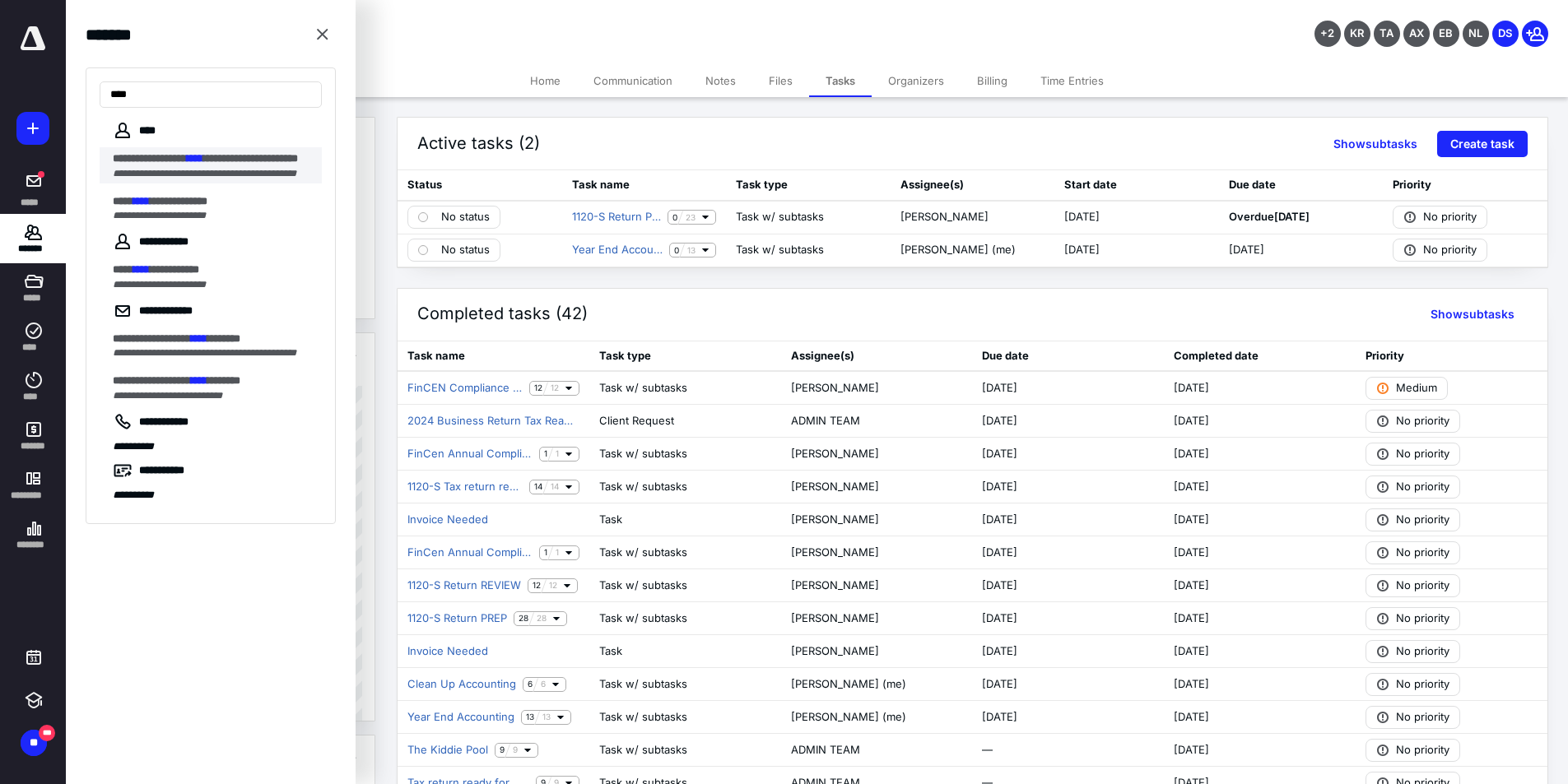 type on "****" 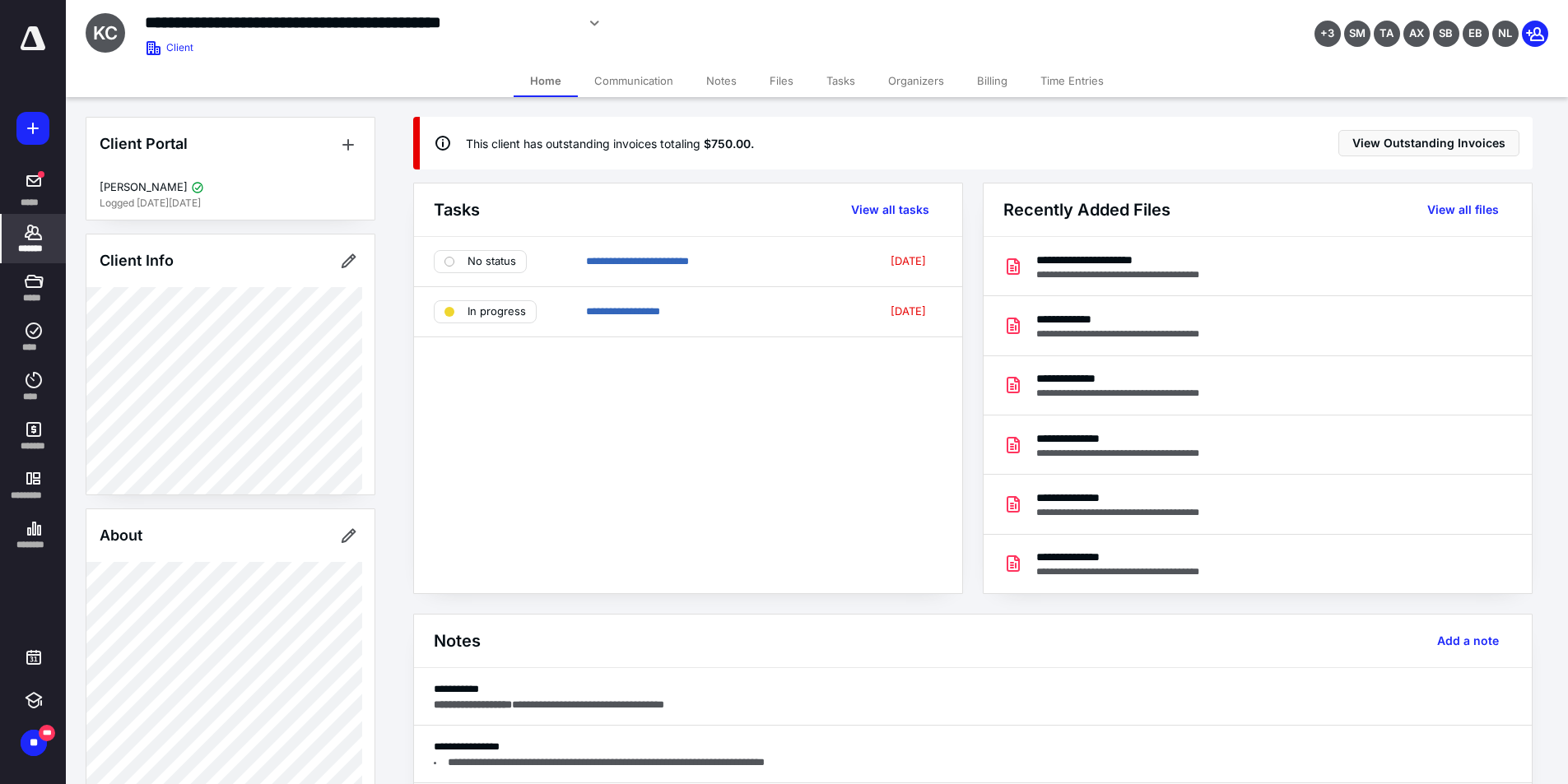 click on "Files" at bounding box center [781, 81] 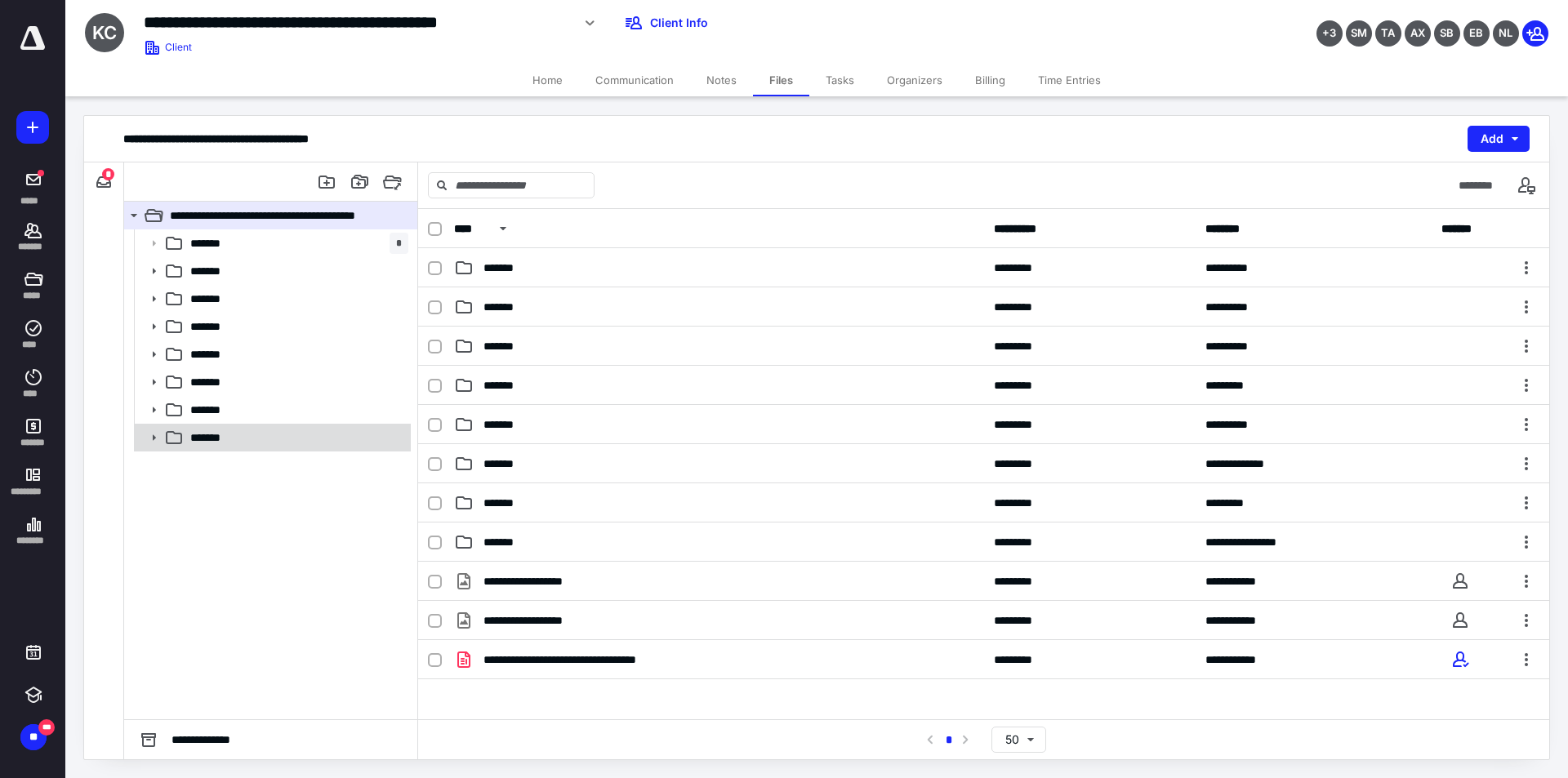 click 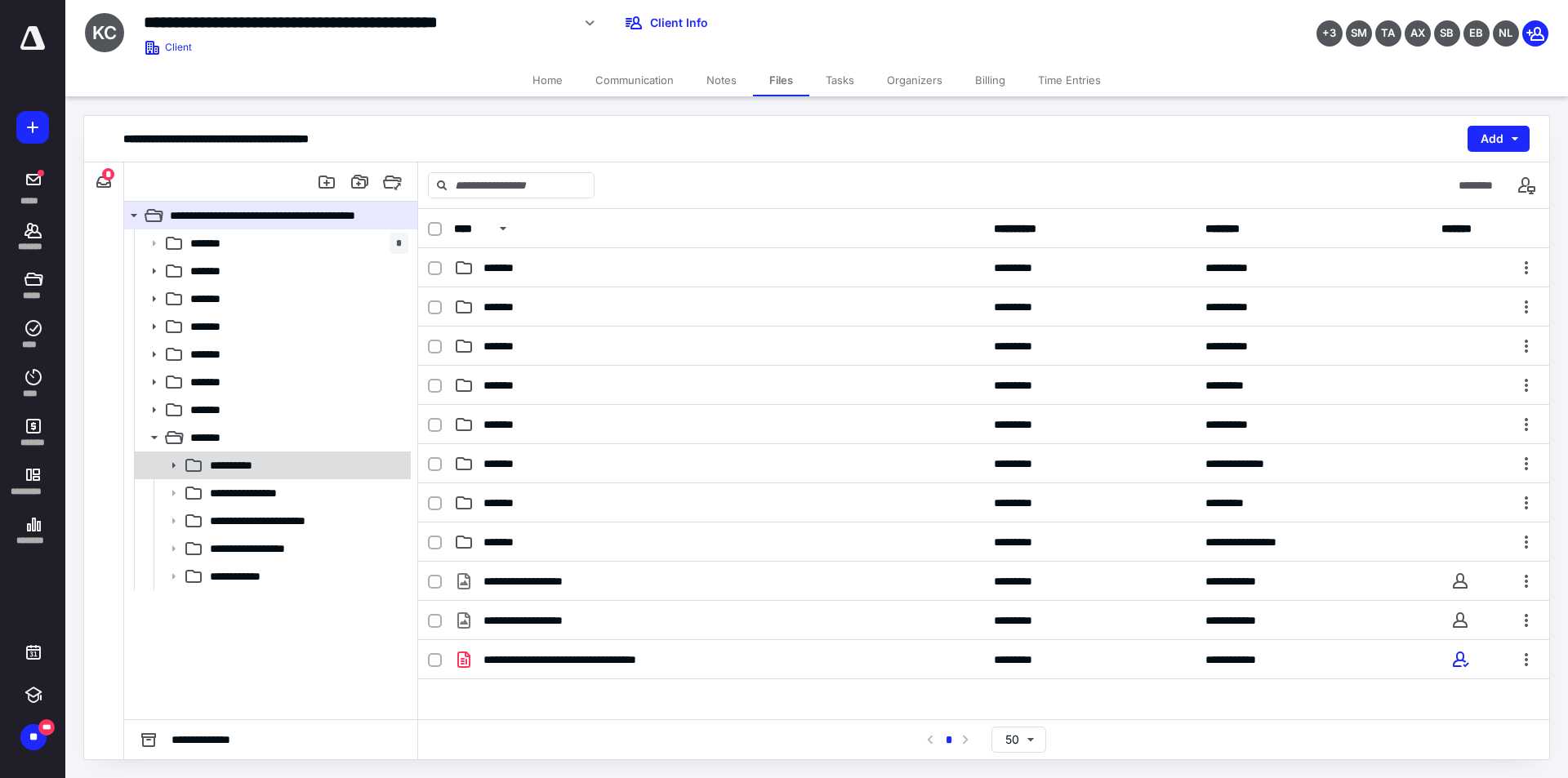 click 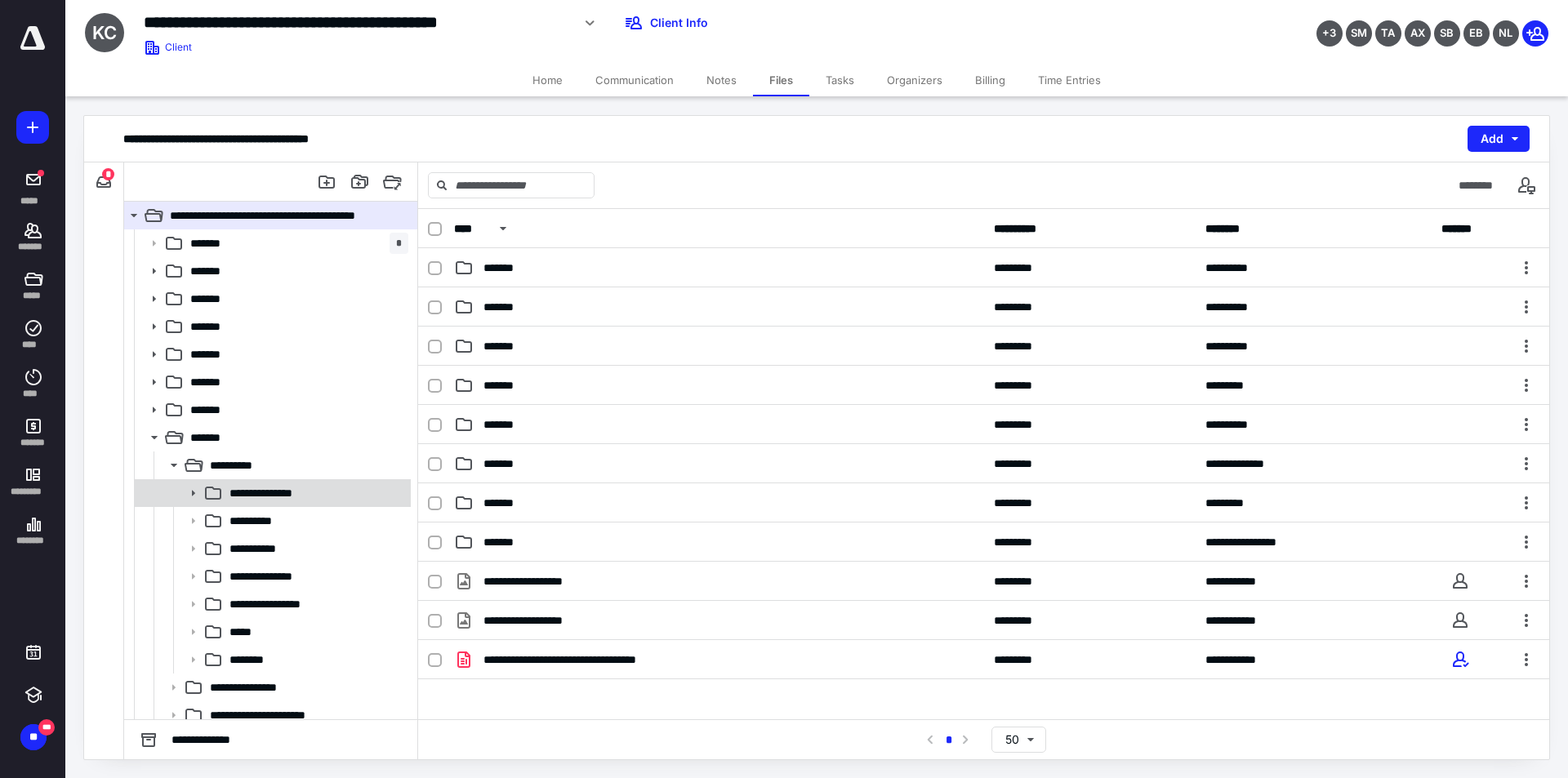 click 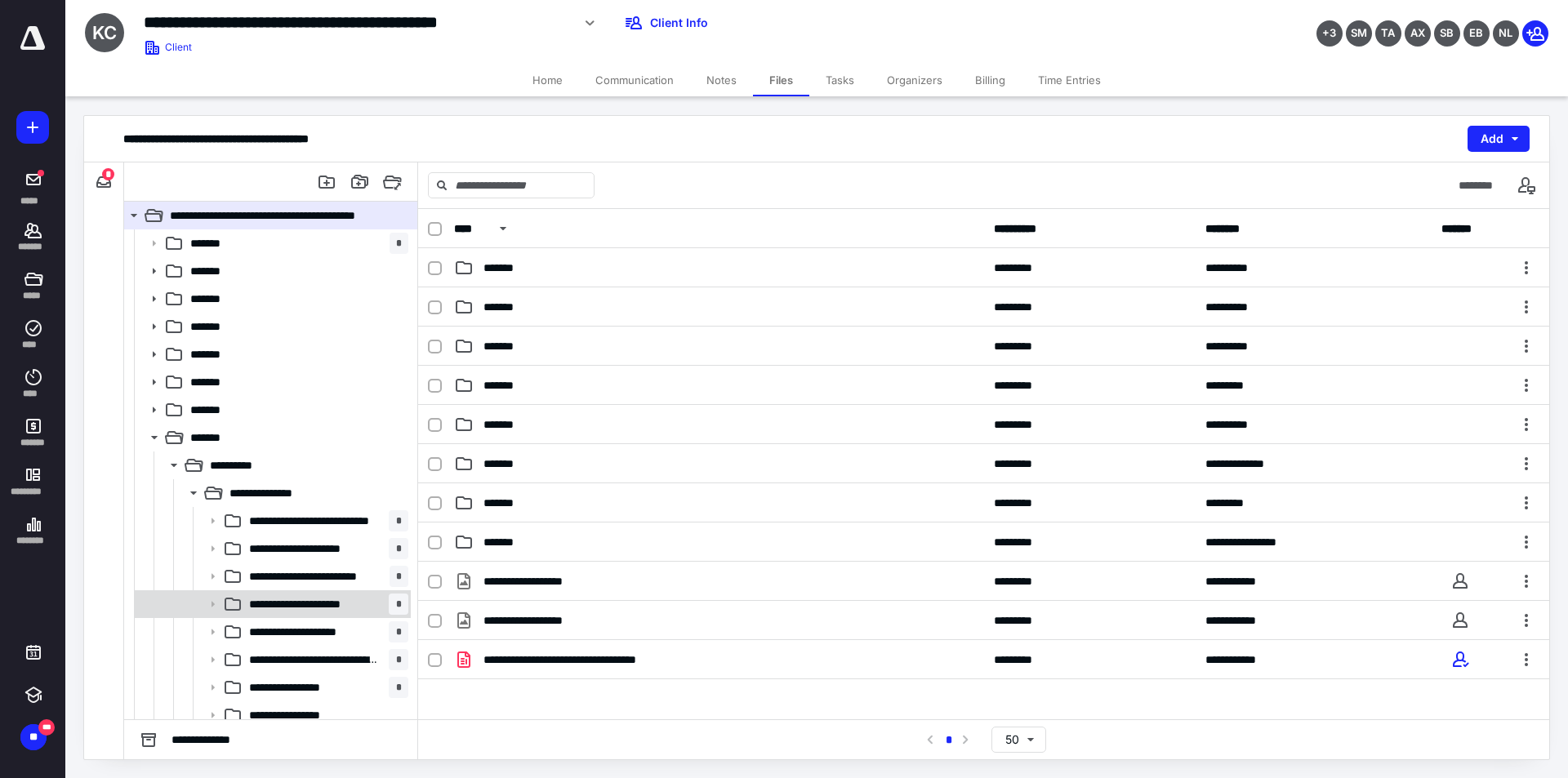 click on "**********" at bounding box center (312, 604) 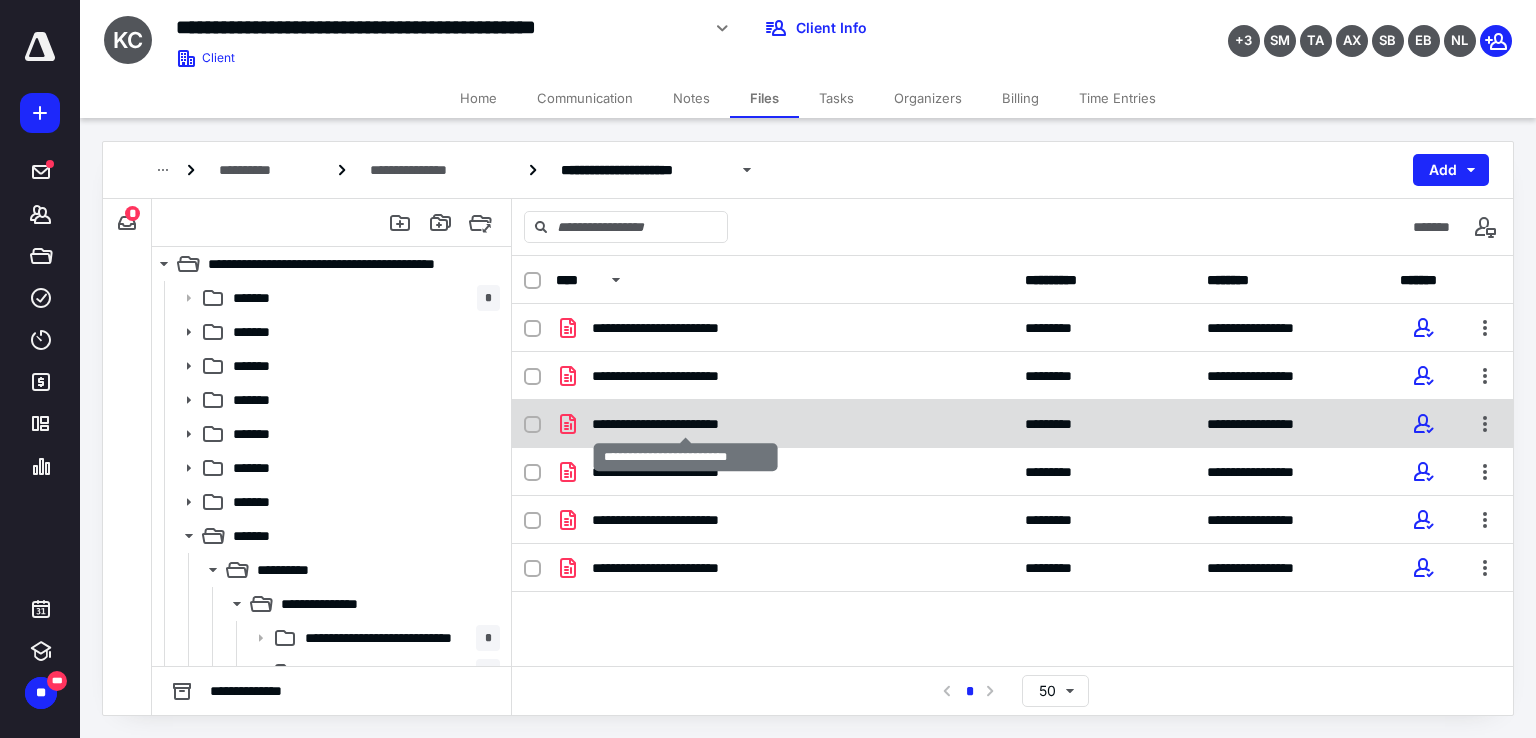 click on "**********" at bounding box center (686, 424) 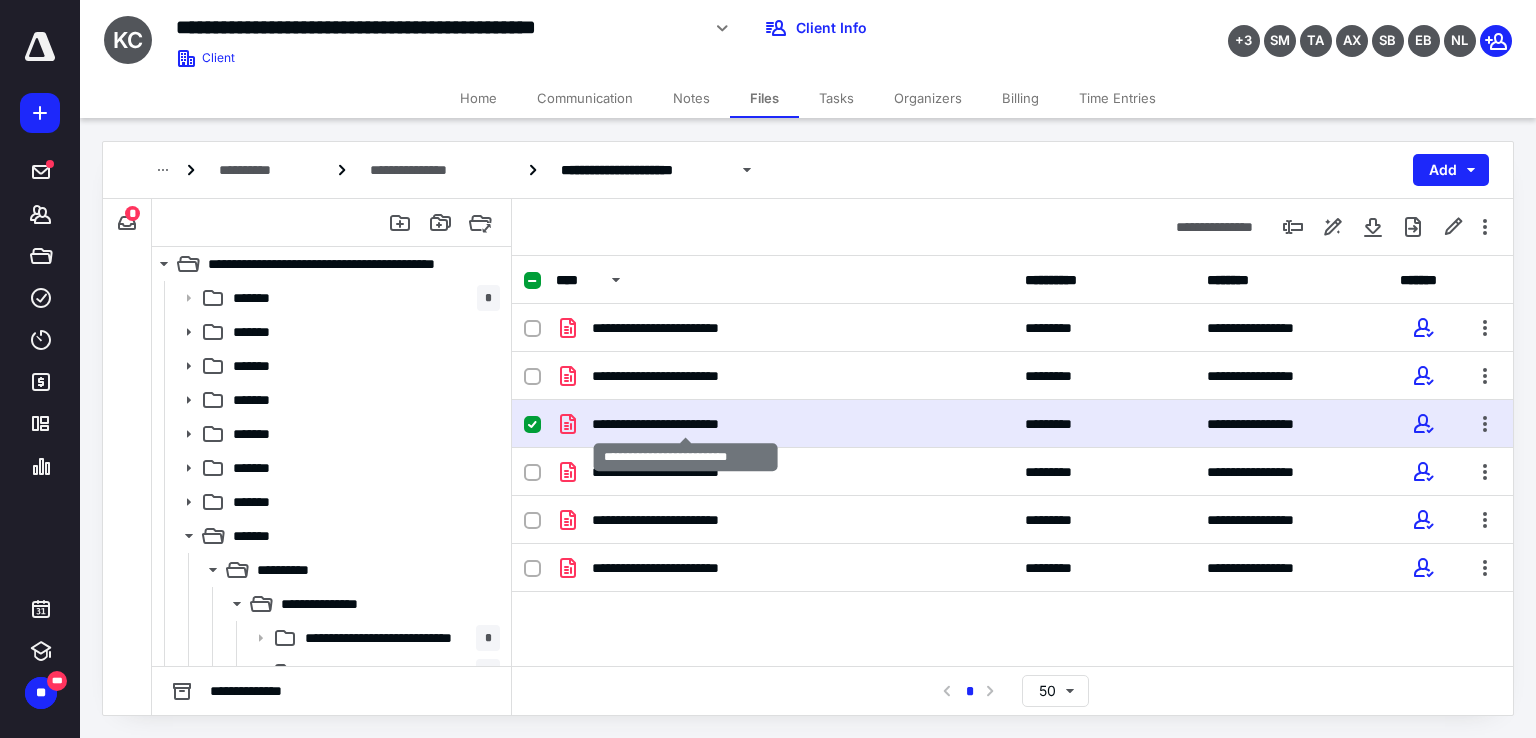 click on "**********" at bounding box center (686, 424) 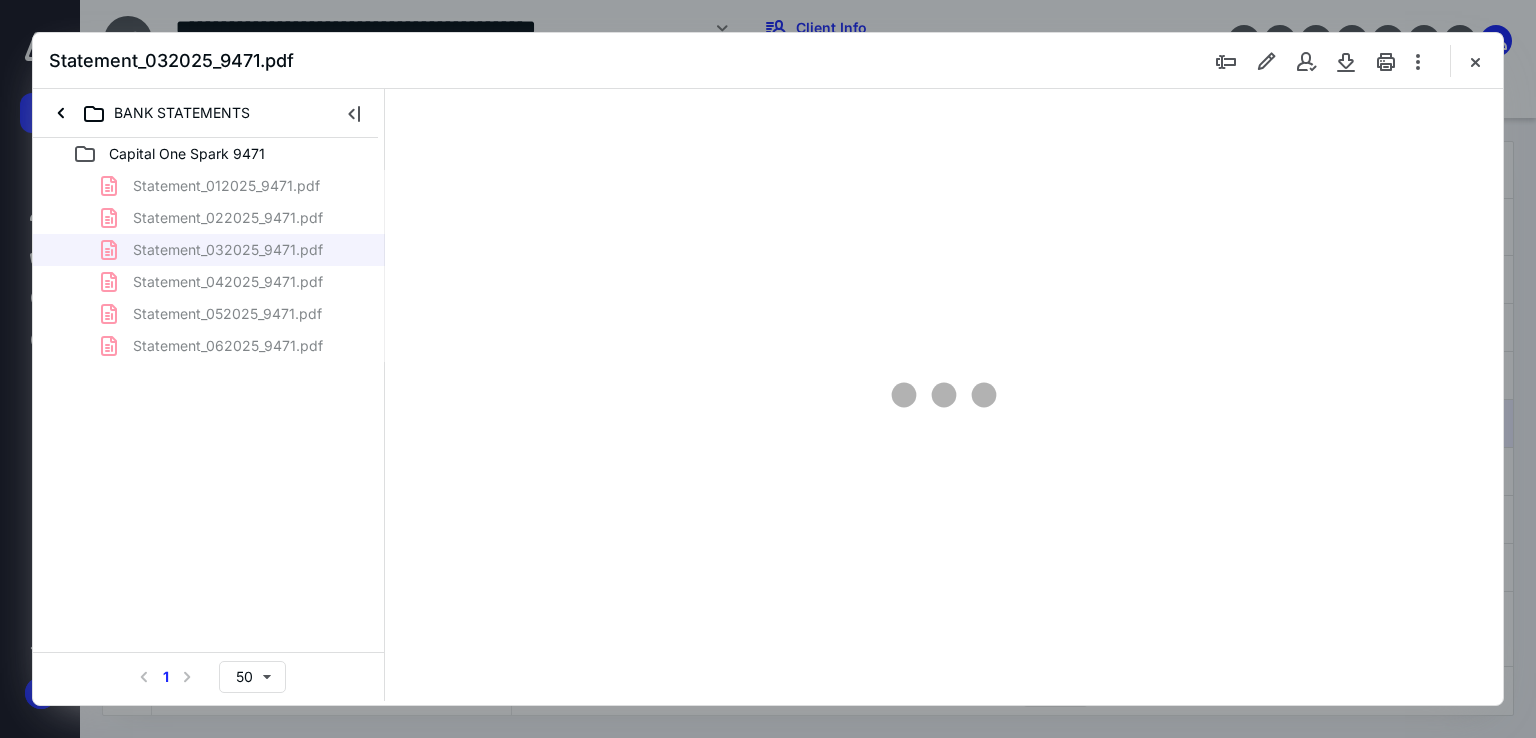 scroll, scrollTop: 0, scrollLeft: 0, axis: both 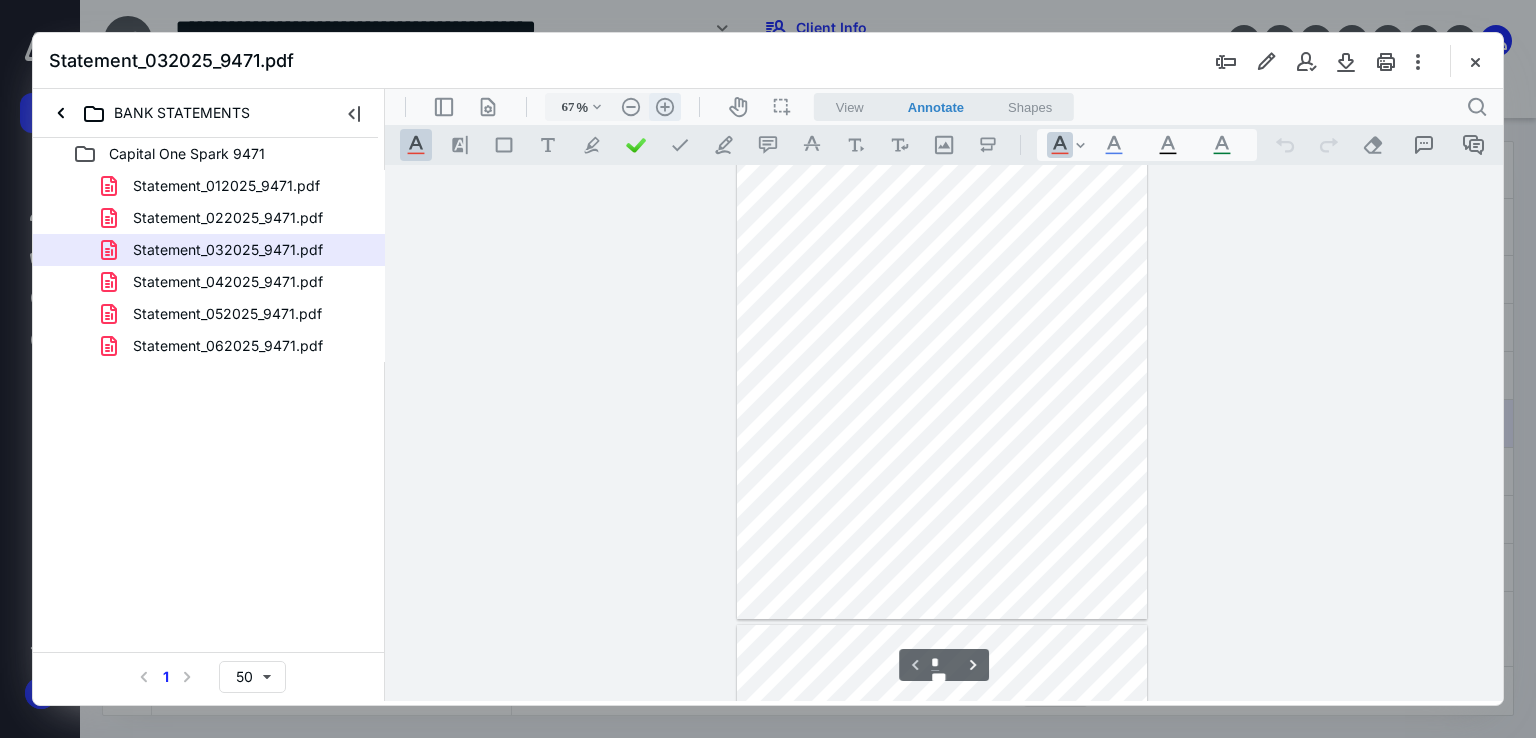 click on ".cls-1{fill:#abb0c4;} icon - header - zoom - in - line" at bounding box center (665, 107) 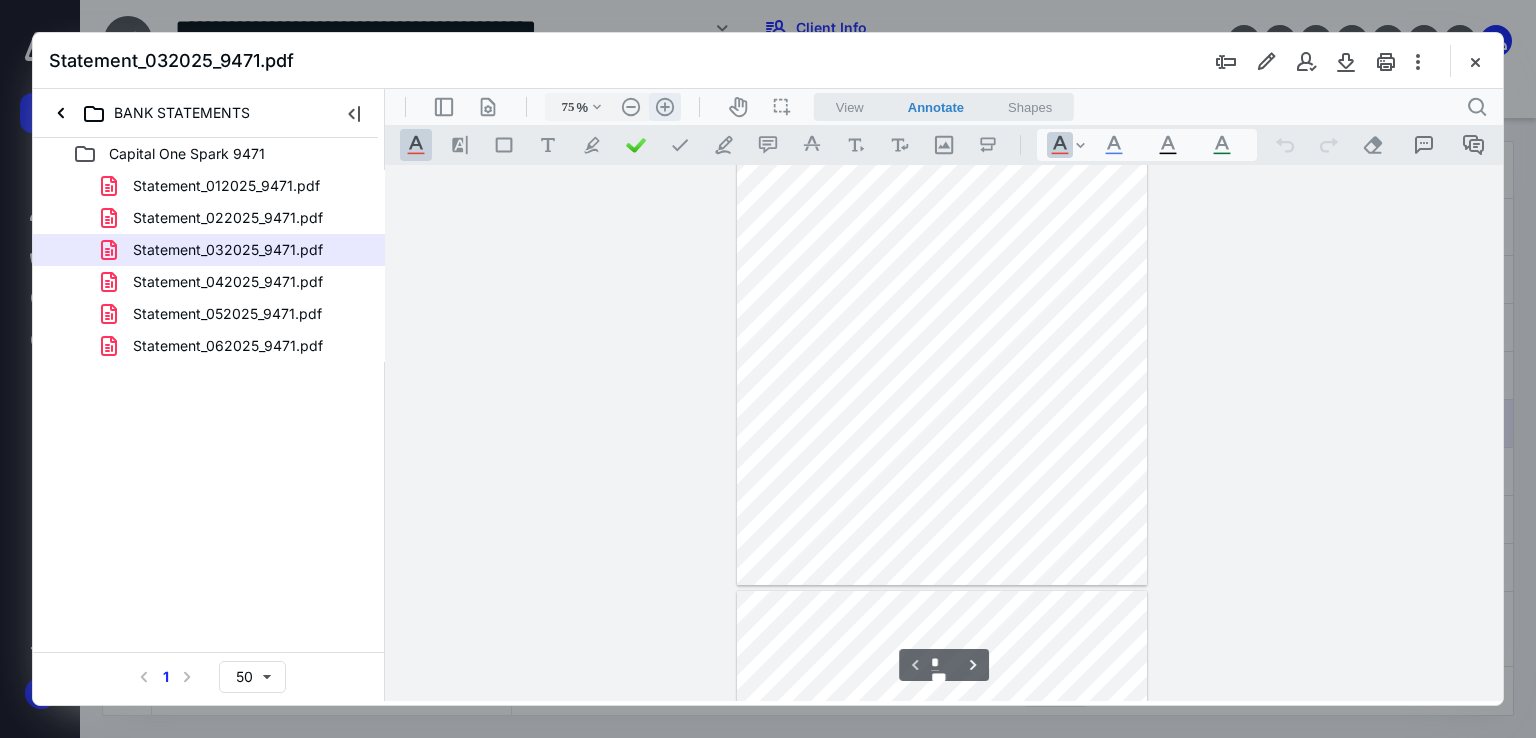click on ".cls-1{fill:#abb0c4;} icon - header - zoom - in - line" at bounding box center (665, 107) 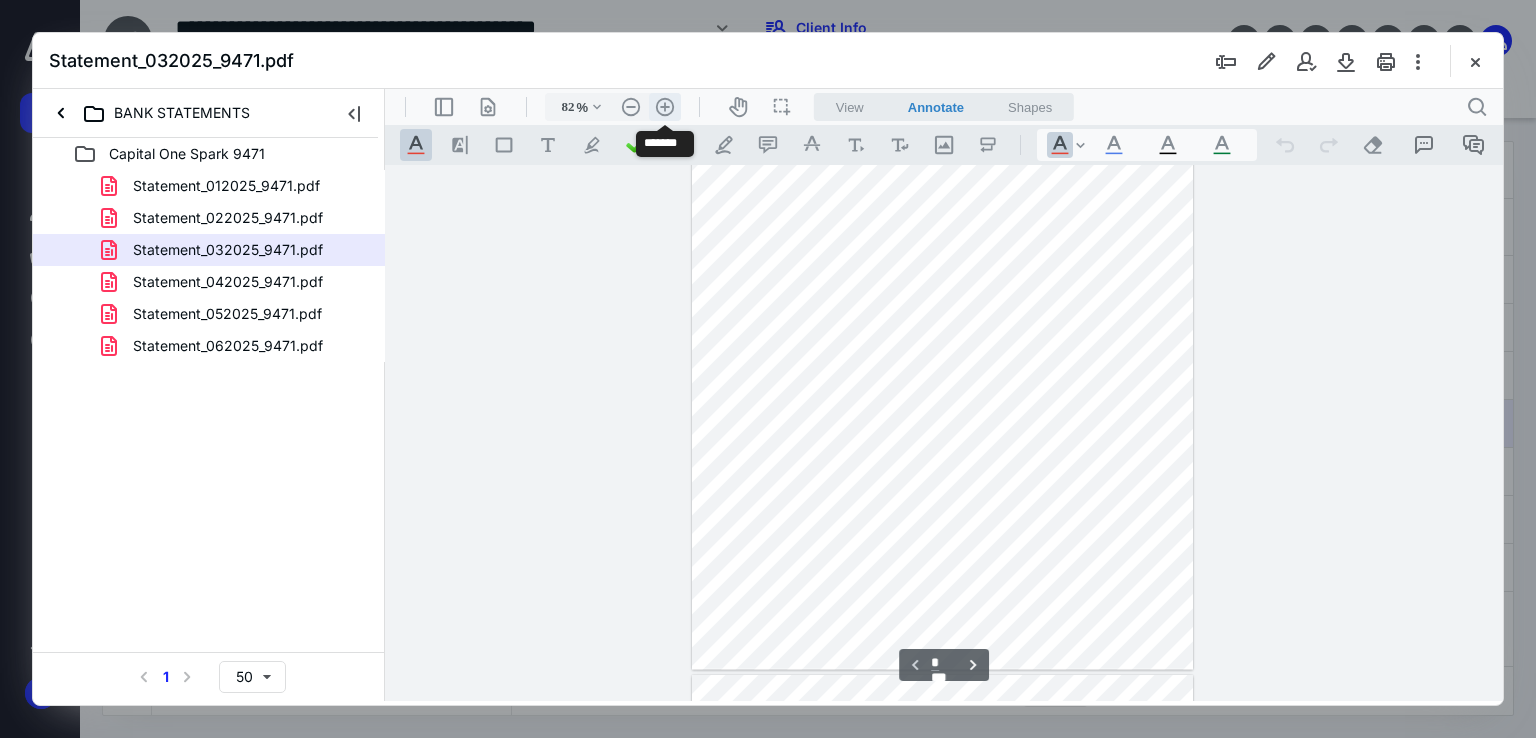 click on ".cls-1{fill:#abb0c4;} icon - header - zoom - in - line" at bounding box center [665, 107] 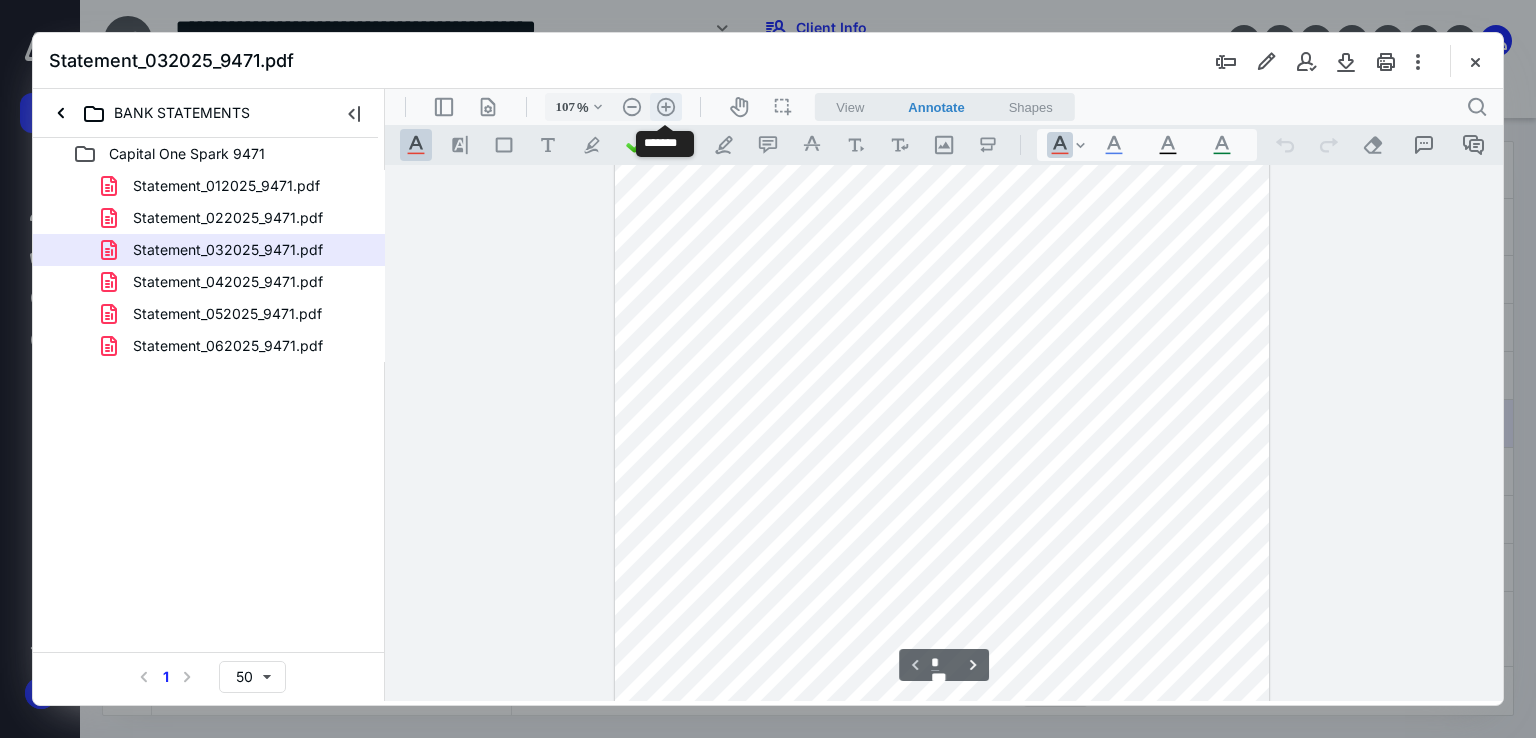 scroll, scrollTop: 378, scrollLeft: 0, axis: vertical 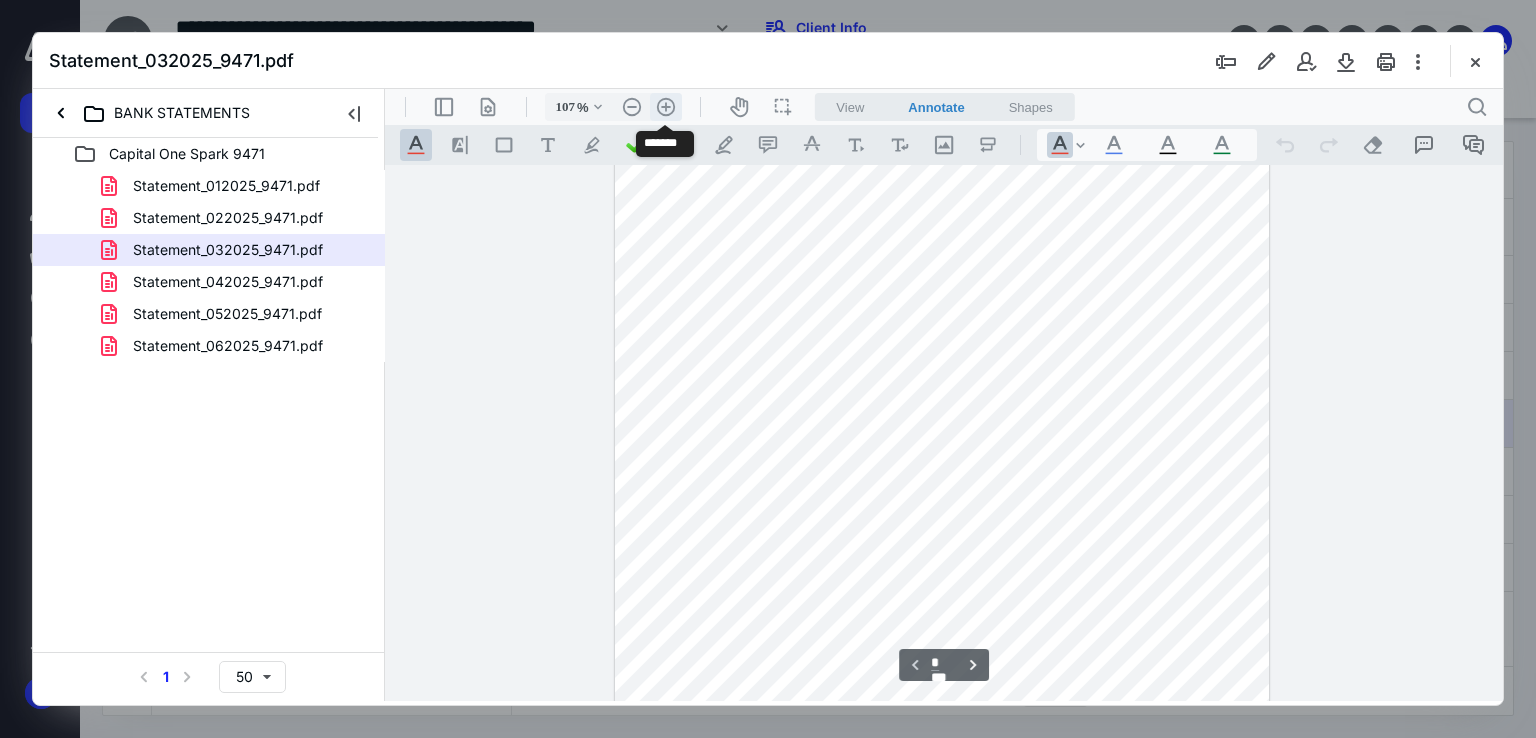 click on ".cls-1{fill:#abb0c4;} icon - header - zoom - in - line" at bounding box center [666, 107] 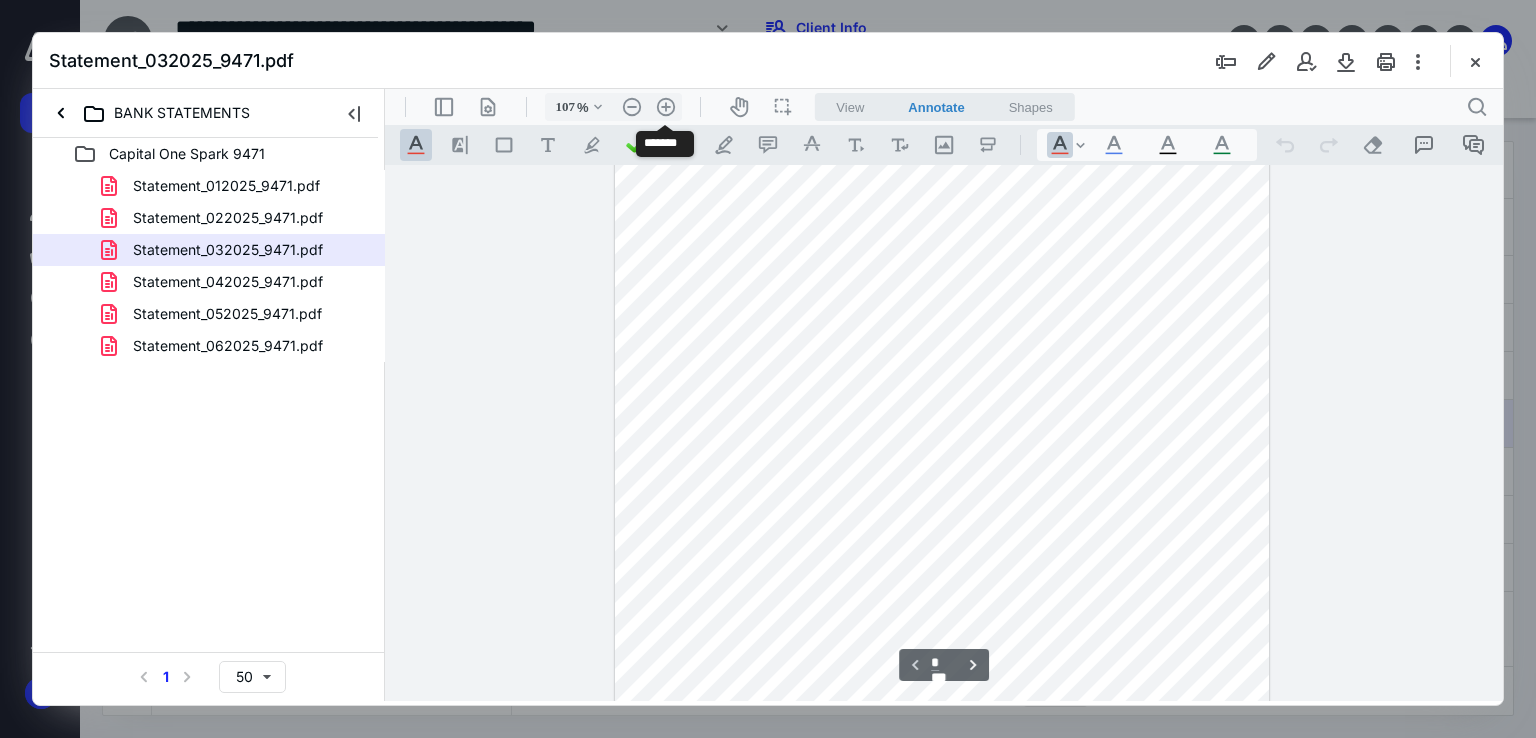type on "132" 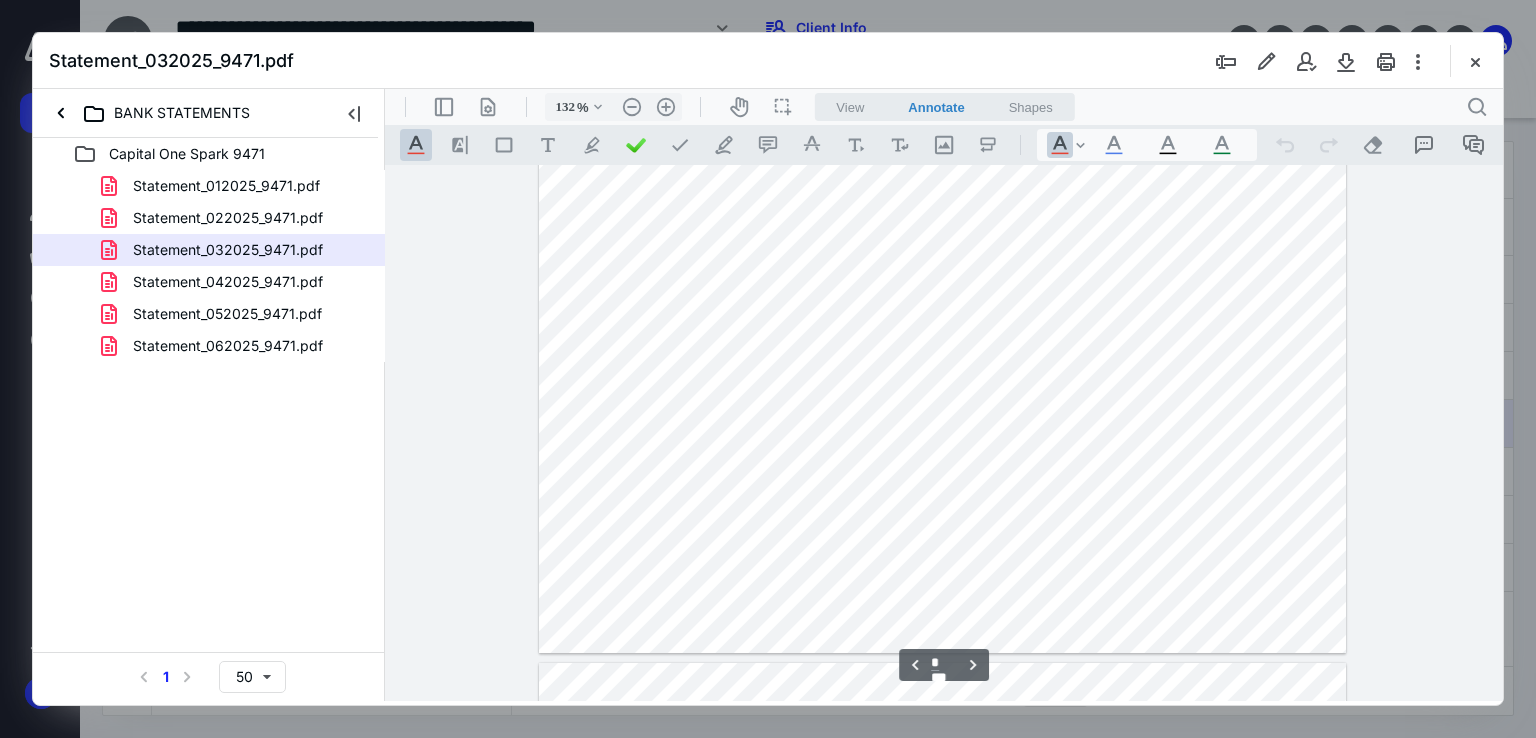scroll, scrollTop: 2700, scrollLeft: 0, axis: vertical 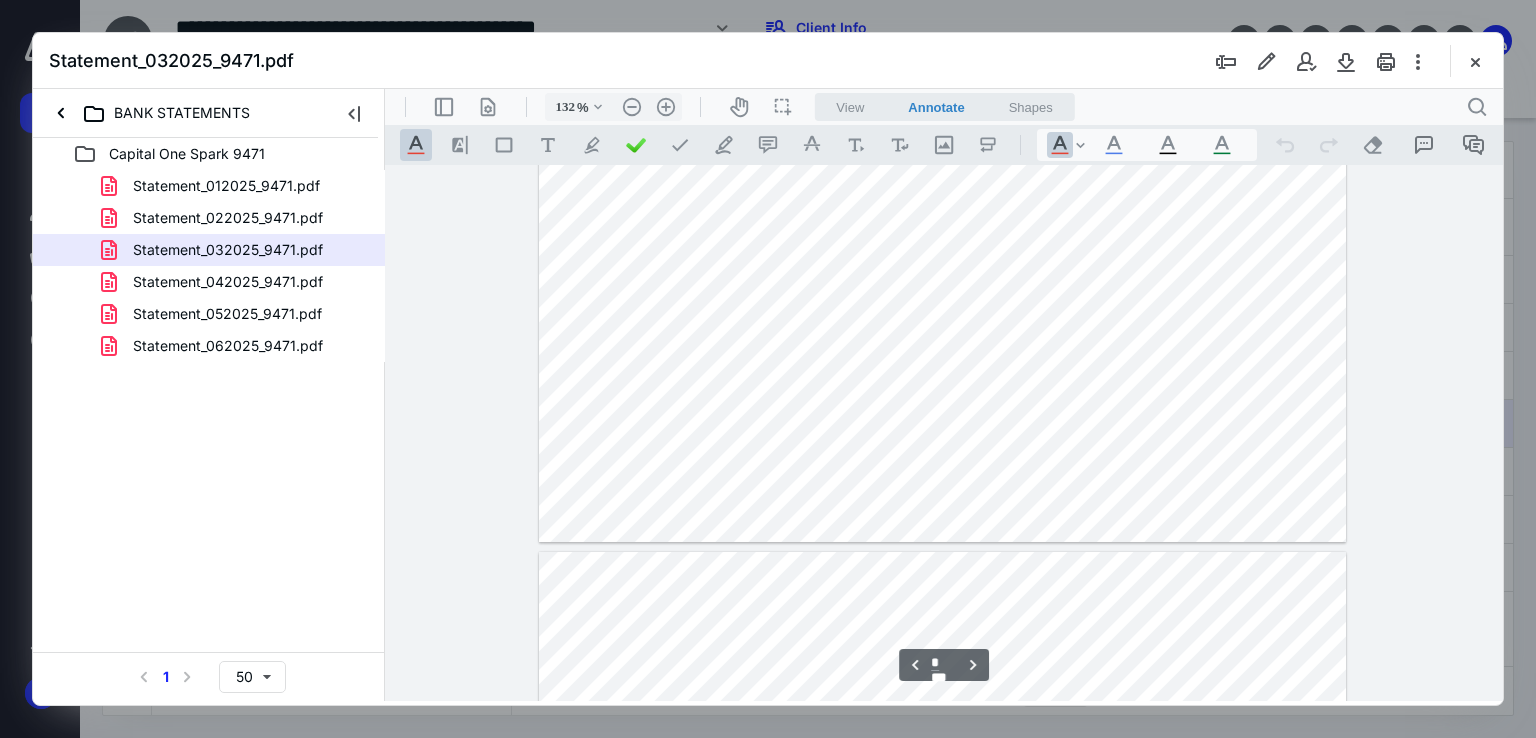 type on "*" 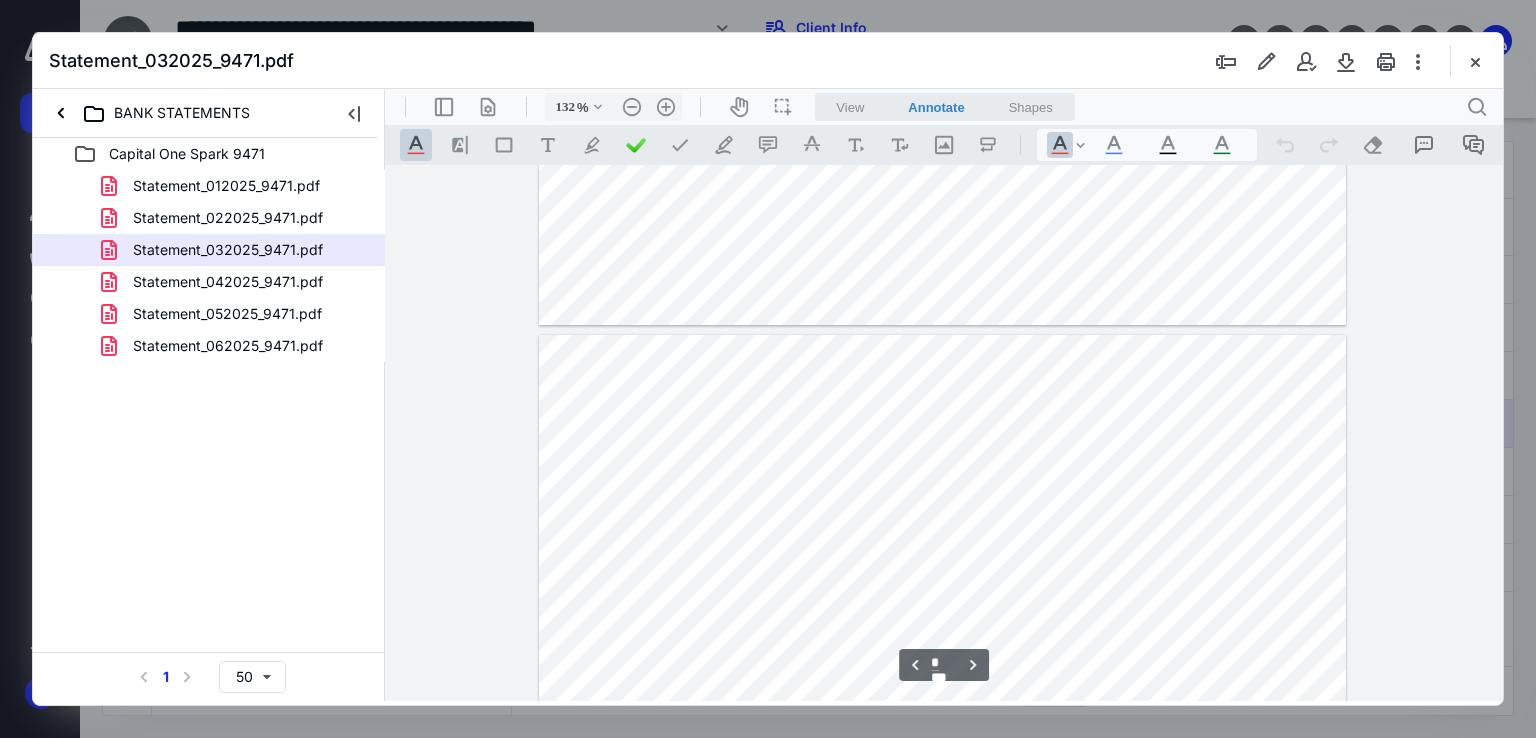 scroll, scrollTop: 3100, scrollLeft: 0, axis: vertical 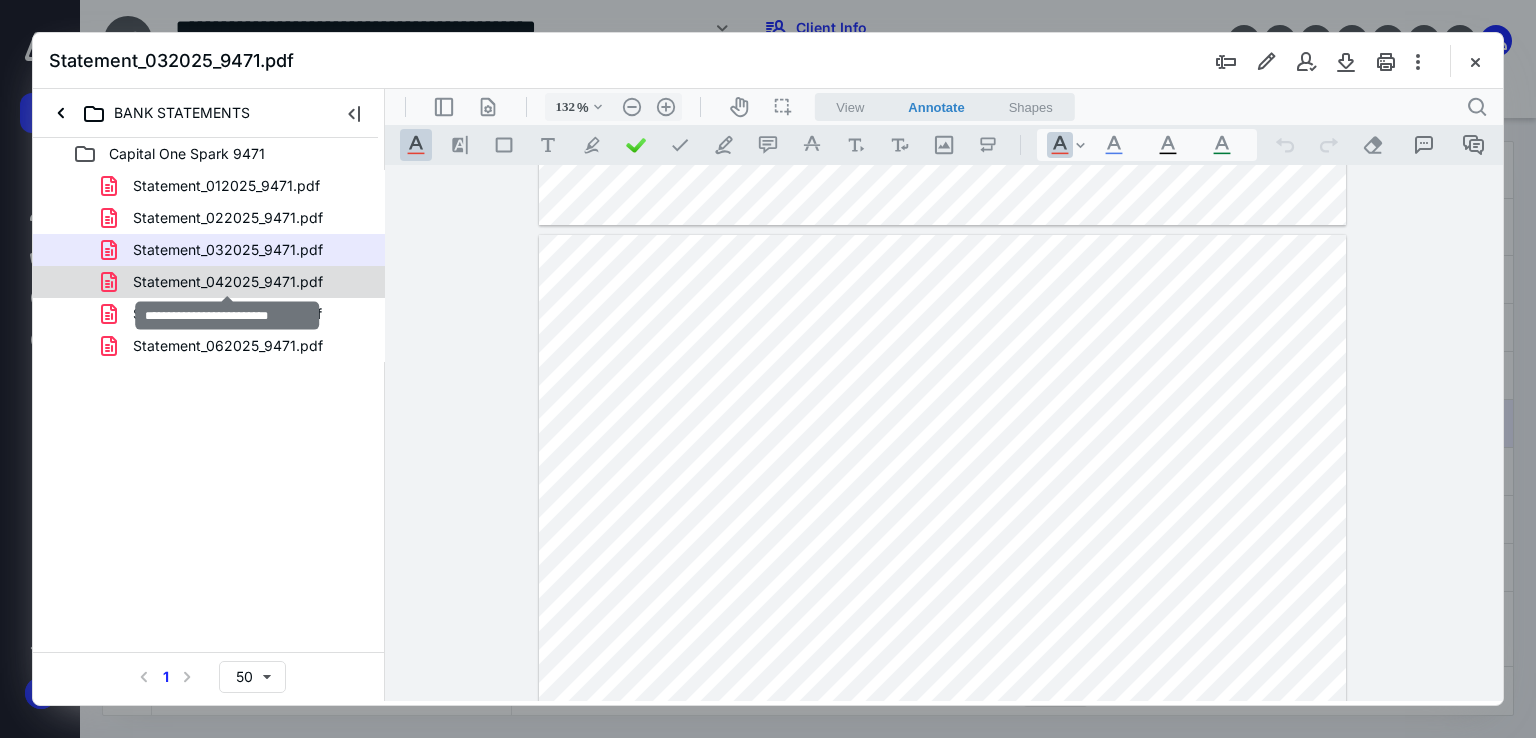 click on "Statement_042025_9471.pdf" at bounding box center (228, 282) 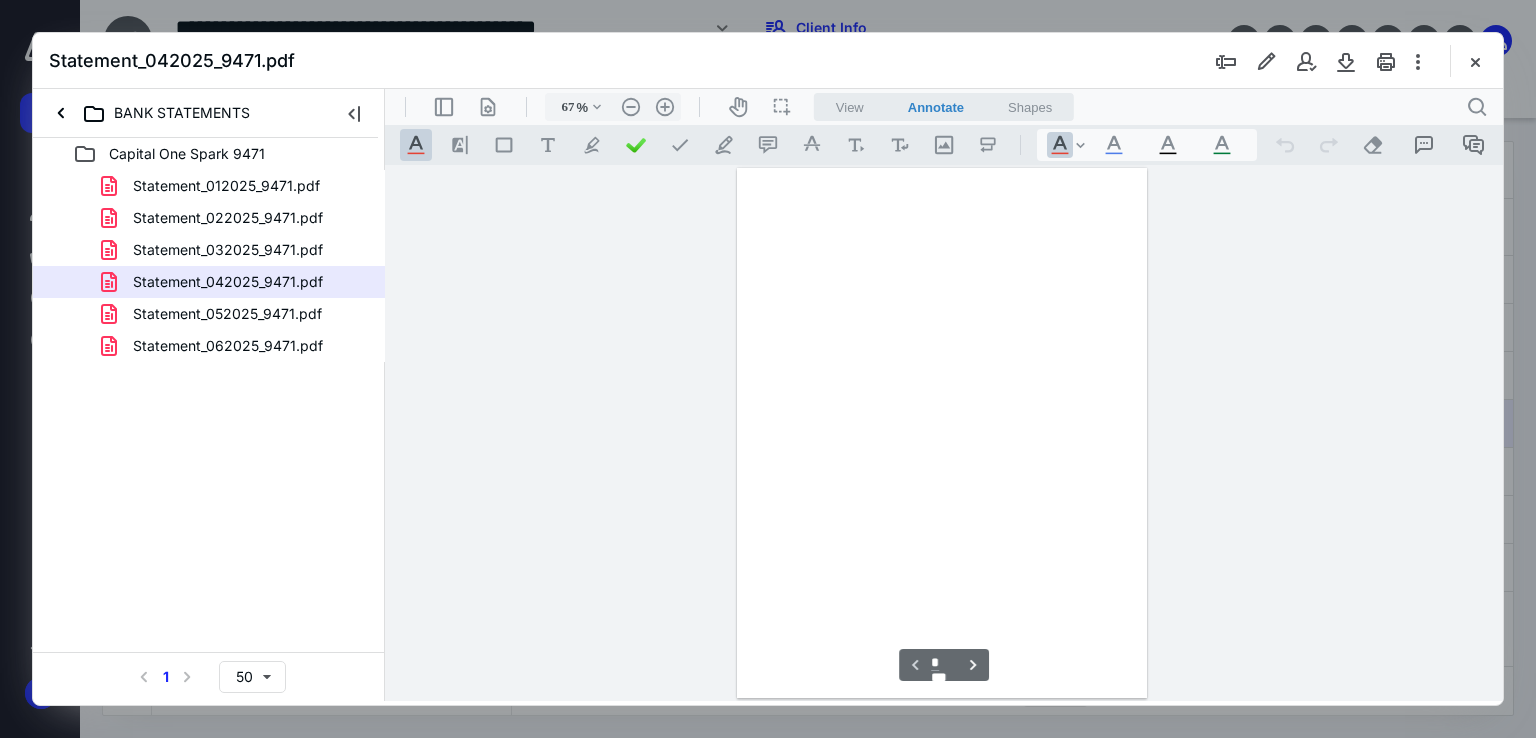 scroll, scrollTop: 79, scrollLeft: 0, axis: vertical 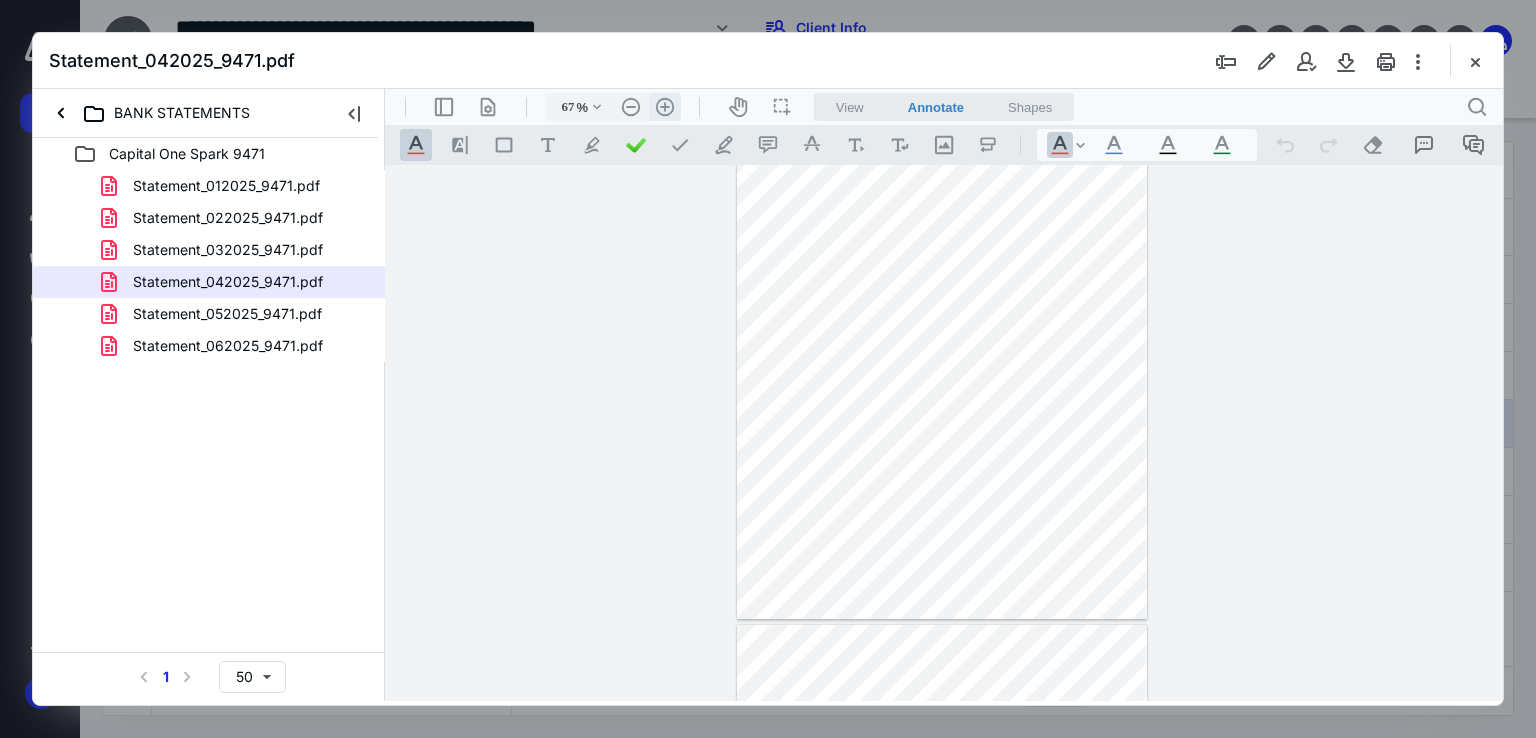 click on ".cls-1{fill:#abb0c4;} icon - header - zoom - in - line" at bounding box center [665, 107] 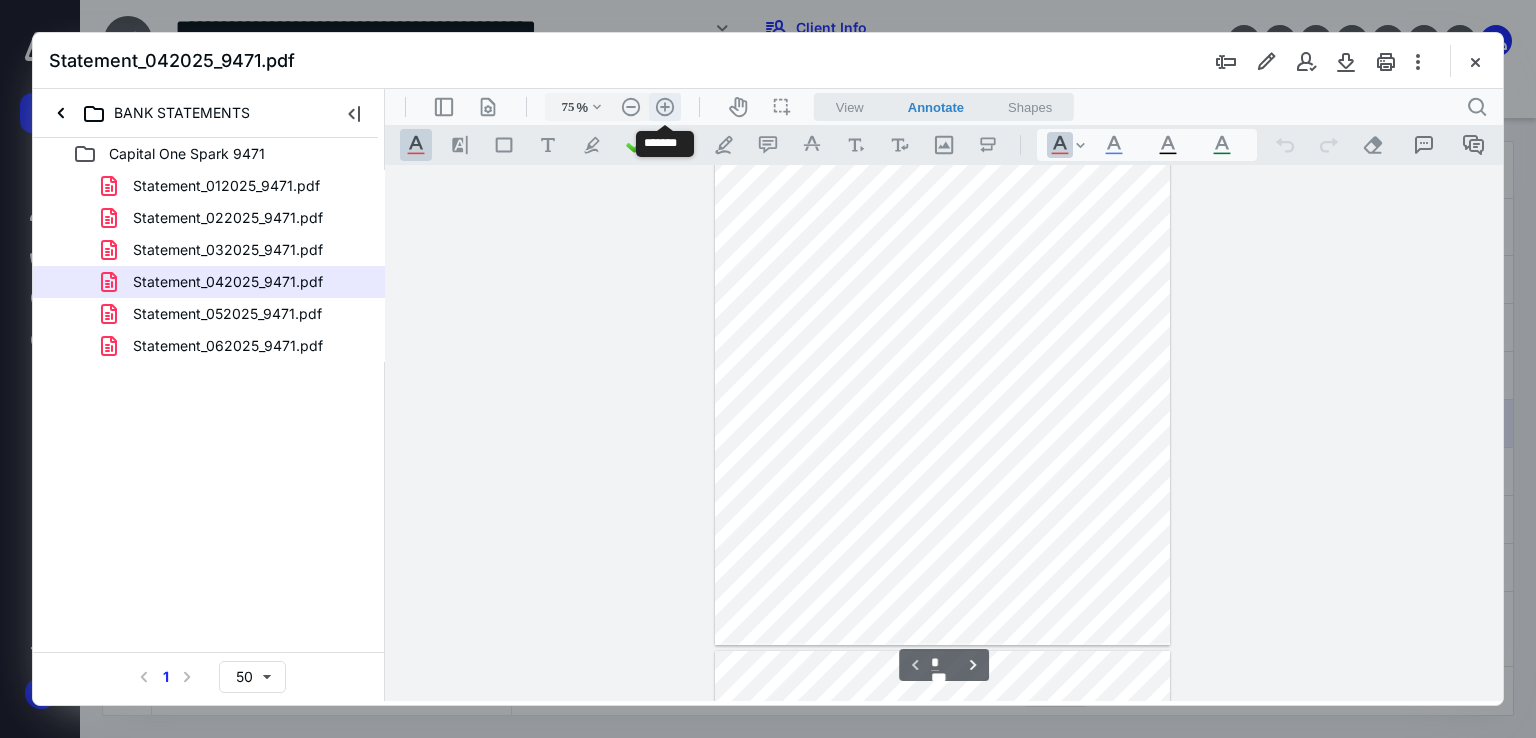 click on ".cls-1{fill:#abb0c4;} icon - header - zoom - in - line" at bounding box center [665, 107] 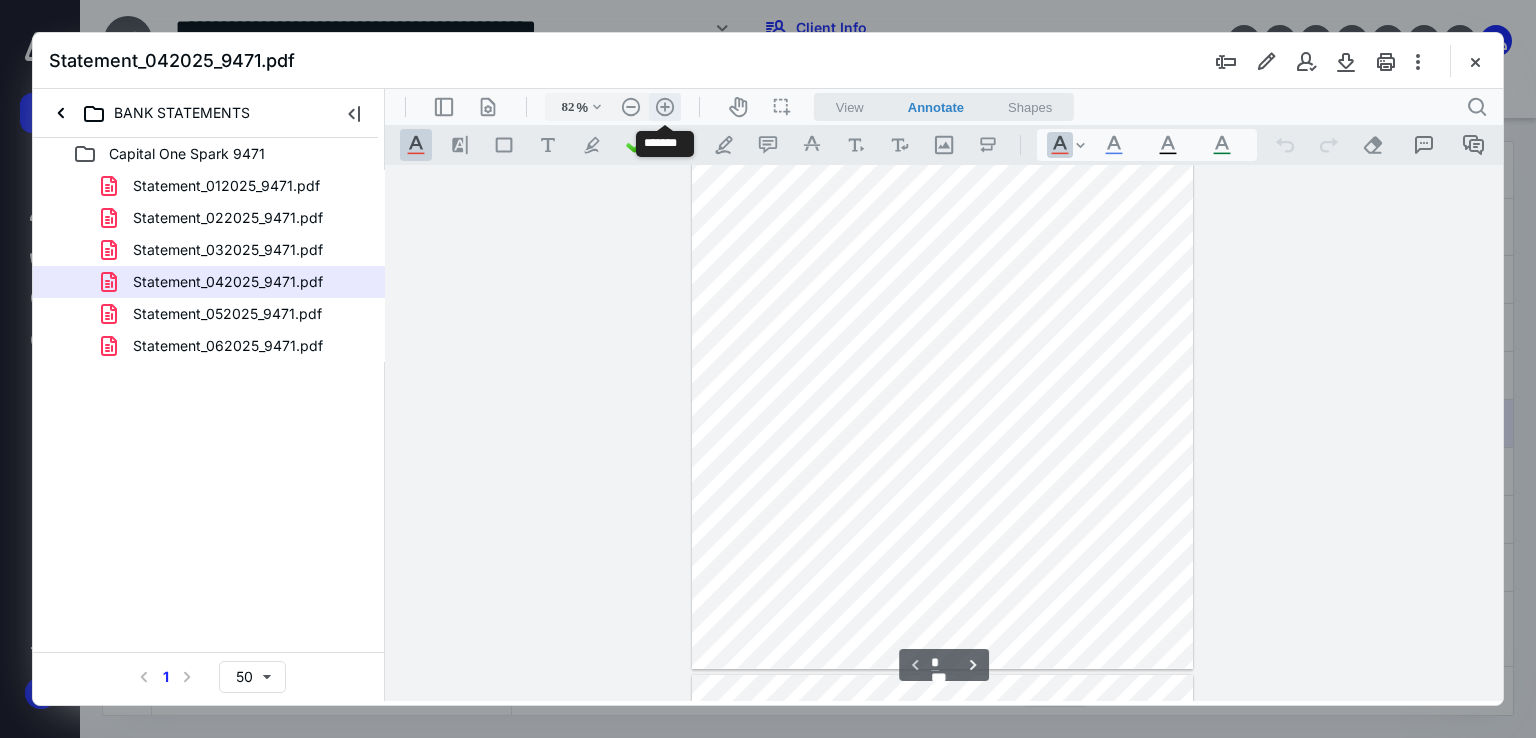 click on ".cls-1{fill:#abb0c4;} icon - header - zoom - in - line" at bounding box center (665, 107) 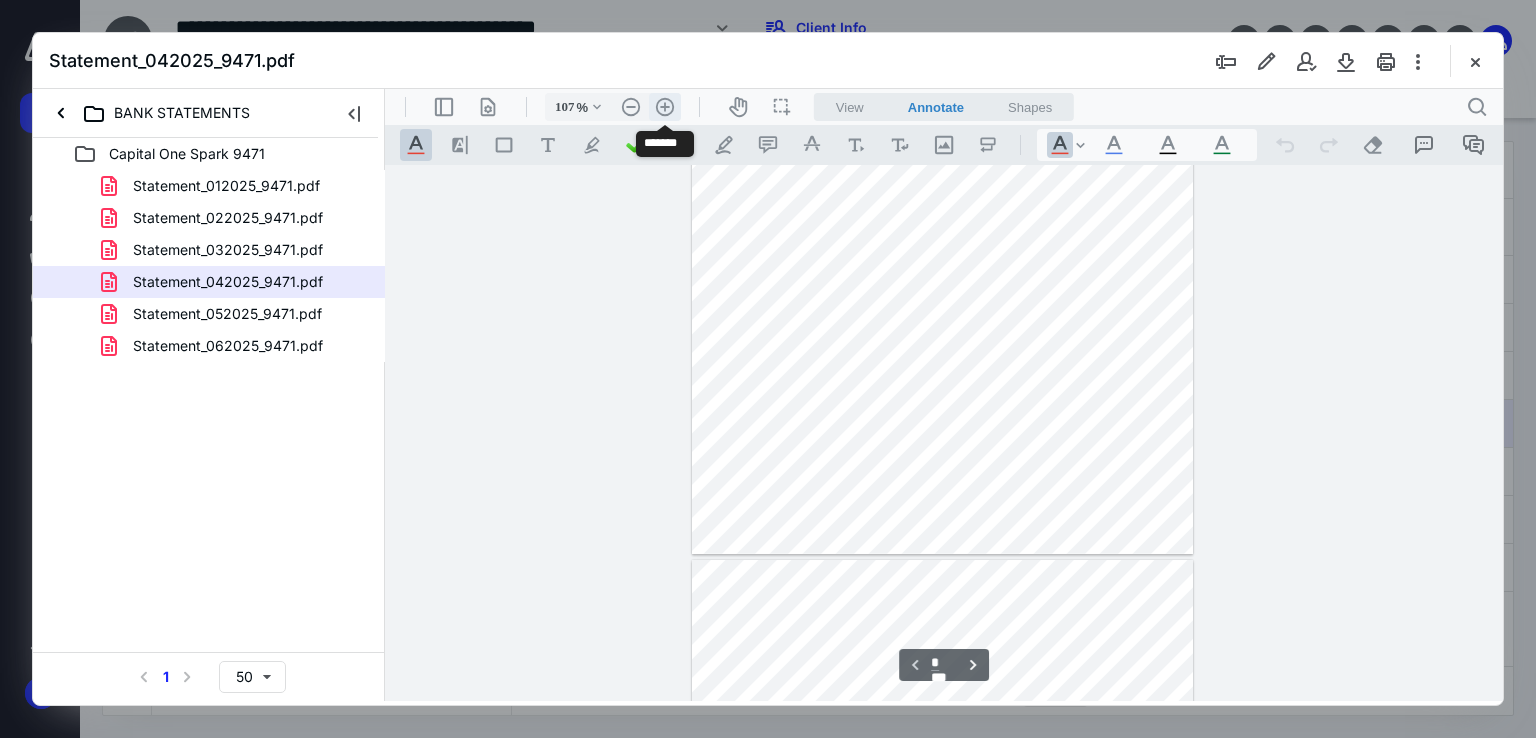 click on ".cls-1{fill:#abb0c4;} icon - header - zoom - in - line" at bounding box center [665, 107] 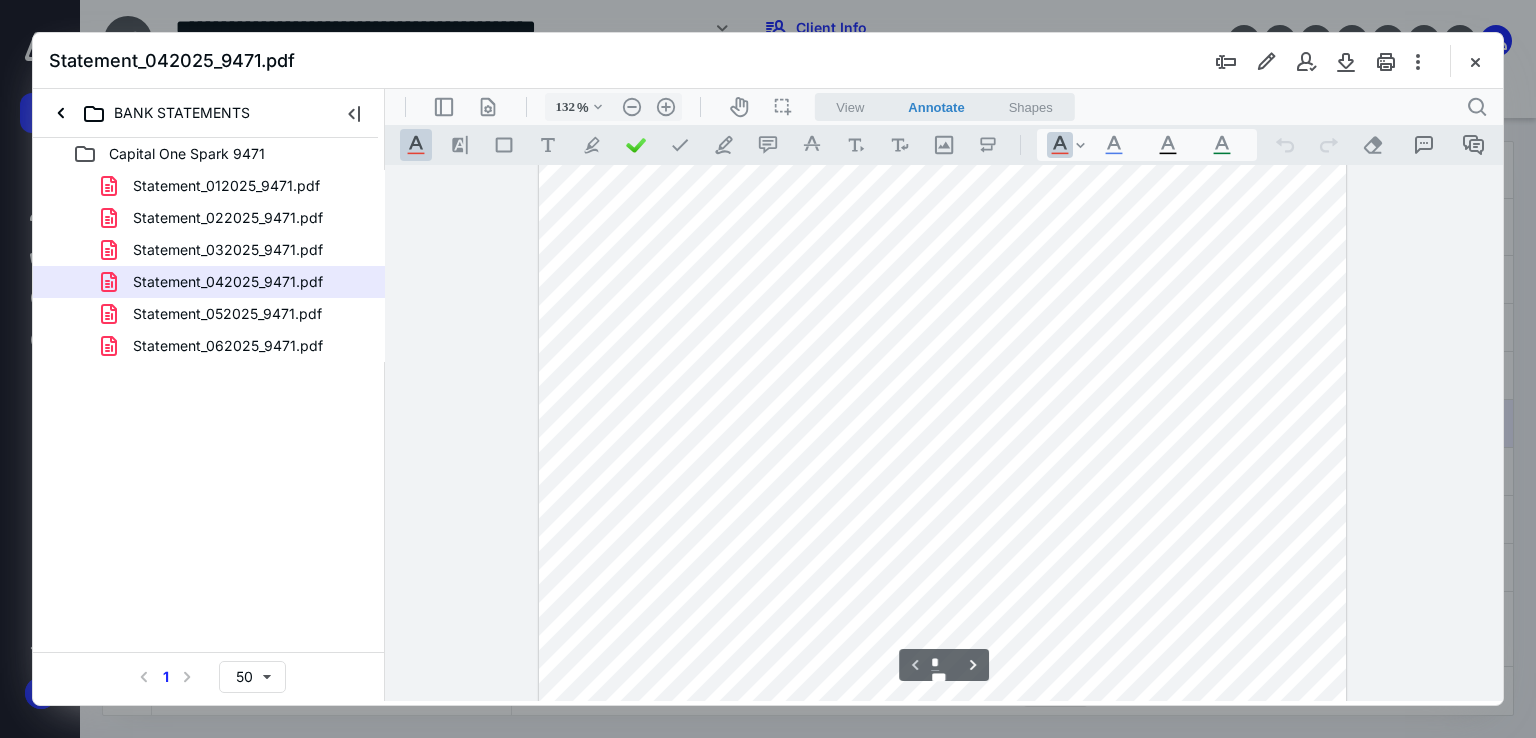 scroll, scrollTop: 0, scrollLeft: 0, axis: both 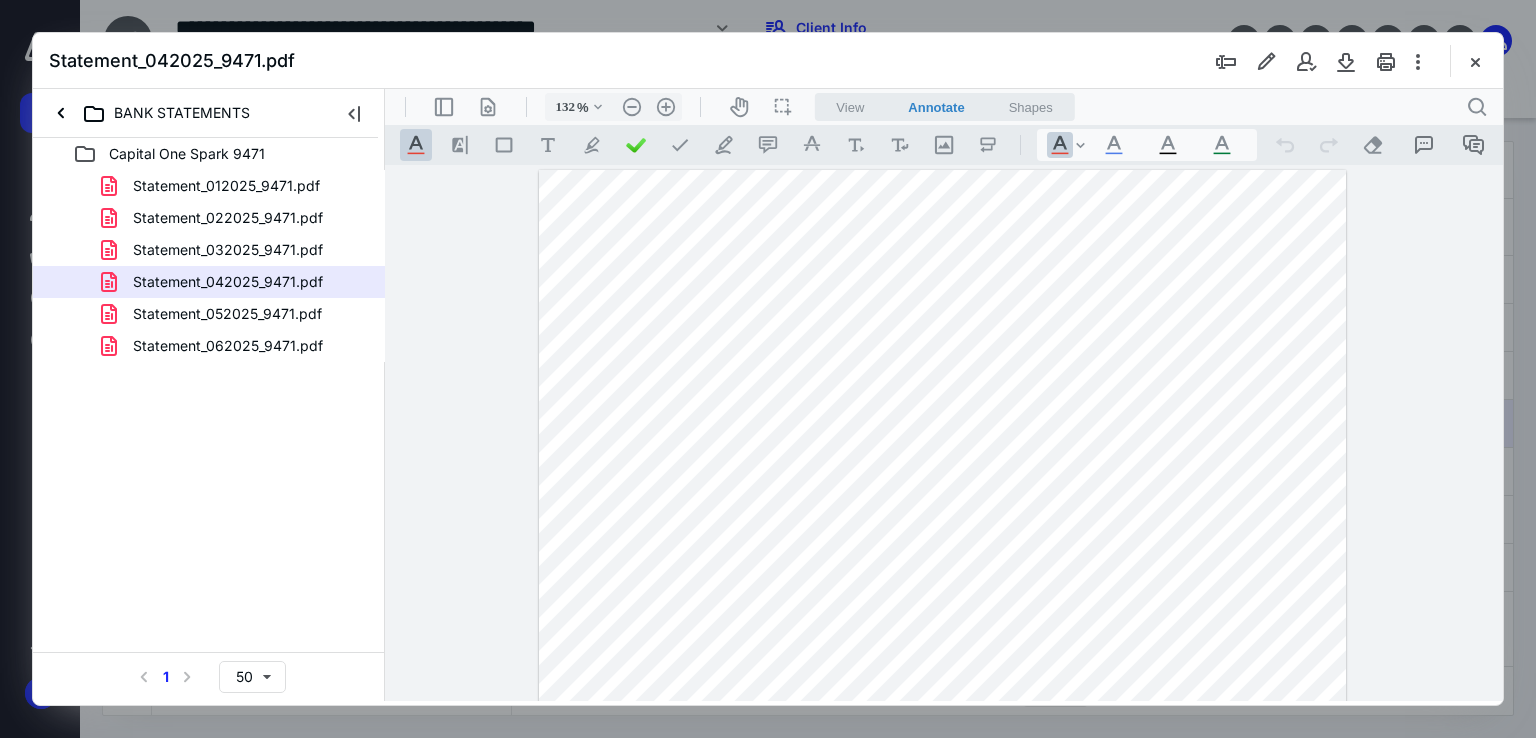drag, startPoint x: 255, startPoint y: 317, endPoint x: 4, endPoint y: 350, distance: 253.16003 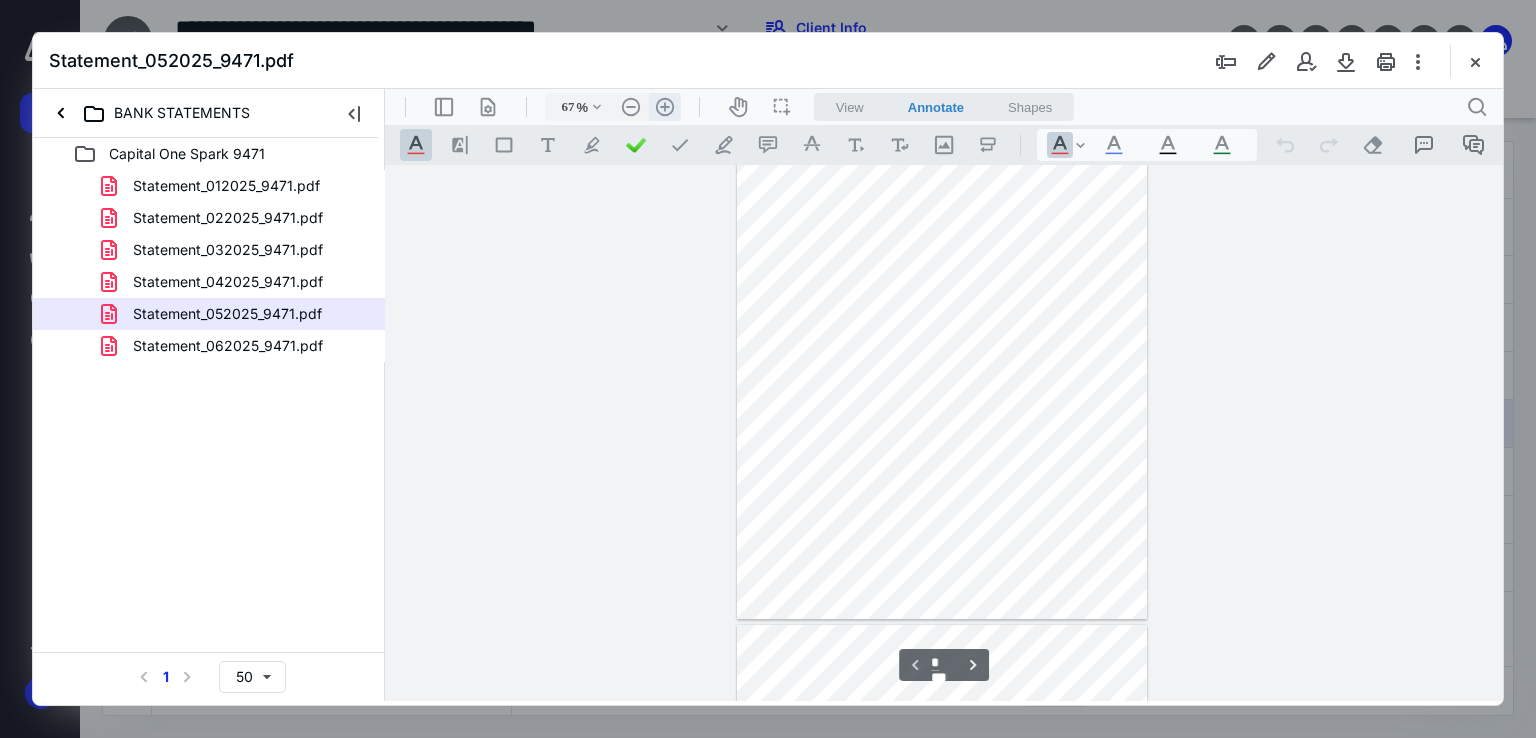click on ".cls-1{fill:#abb0c4;} icon - header - zoom - in - line" at bounding box center [665, 107] 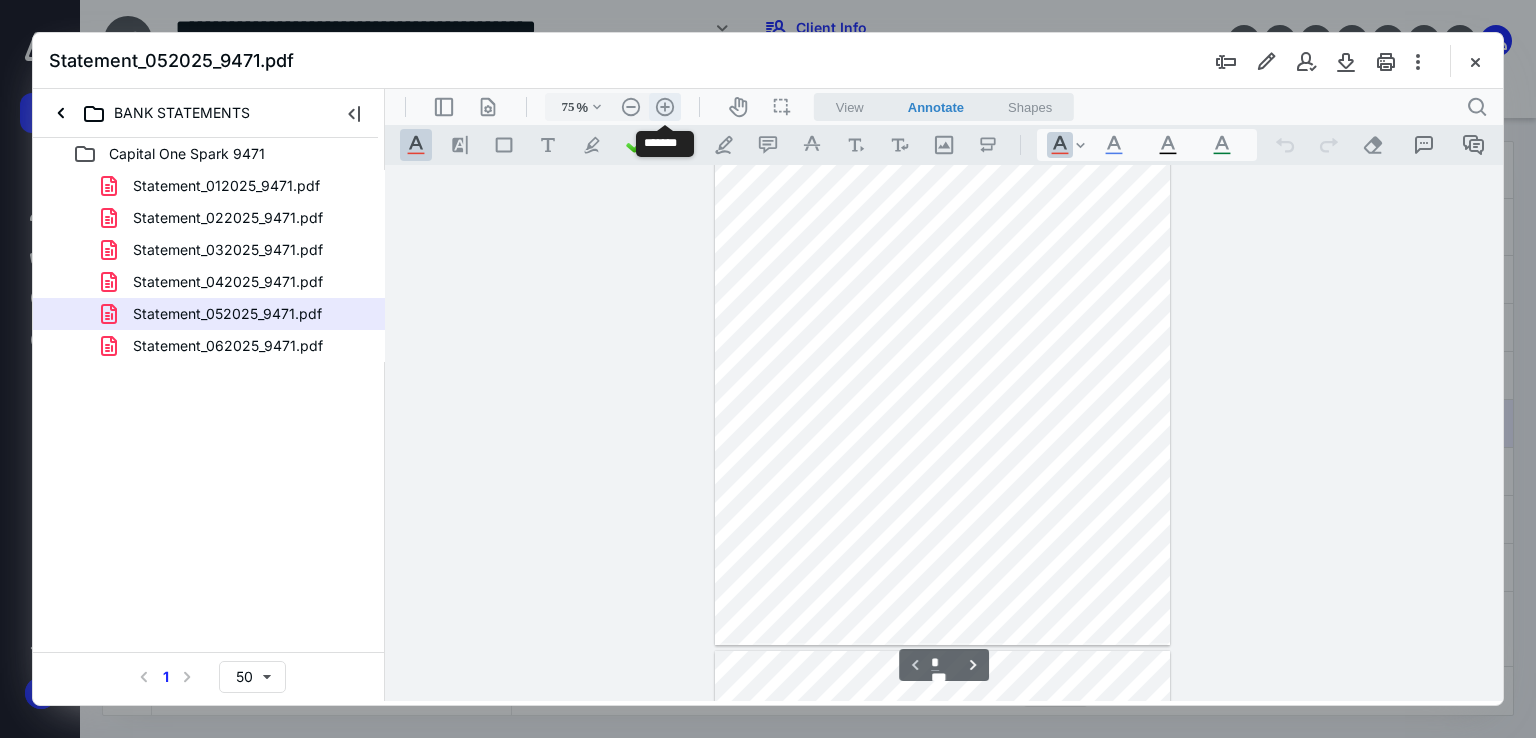 click on ".cls-1{fill:#abb0c4;} icon - header - zoom - in - line" at bounding box center [665, 107] 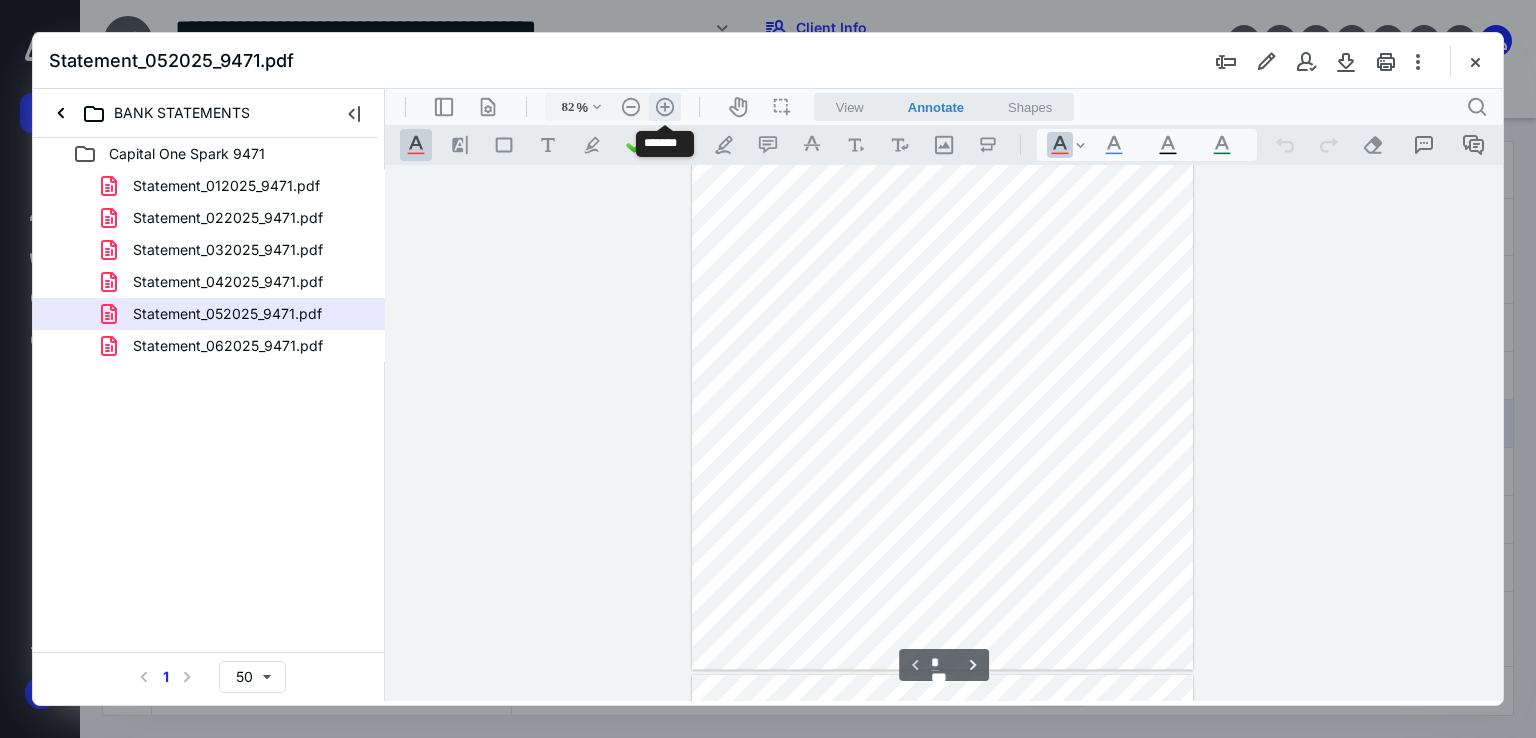 click on ".cls-1{fill:#abb0c4;} icon - header - zoom - in - line" at bounding box center (665, 107) 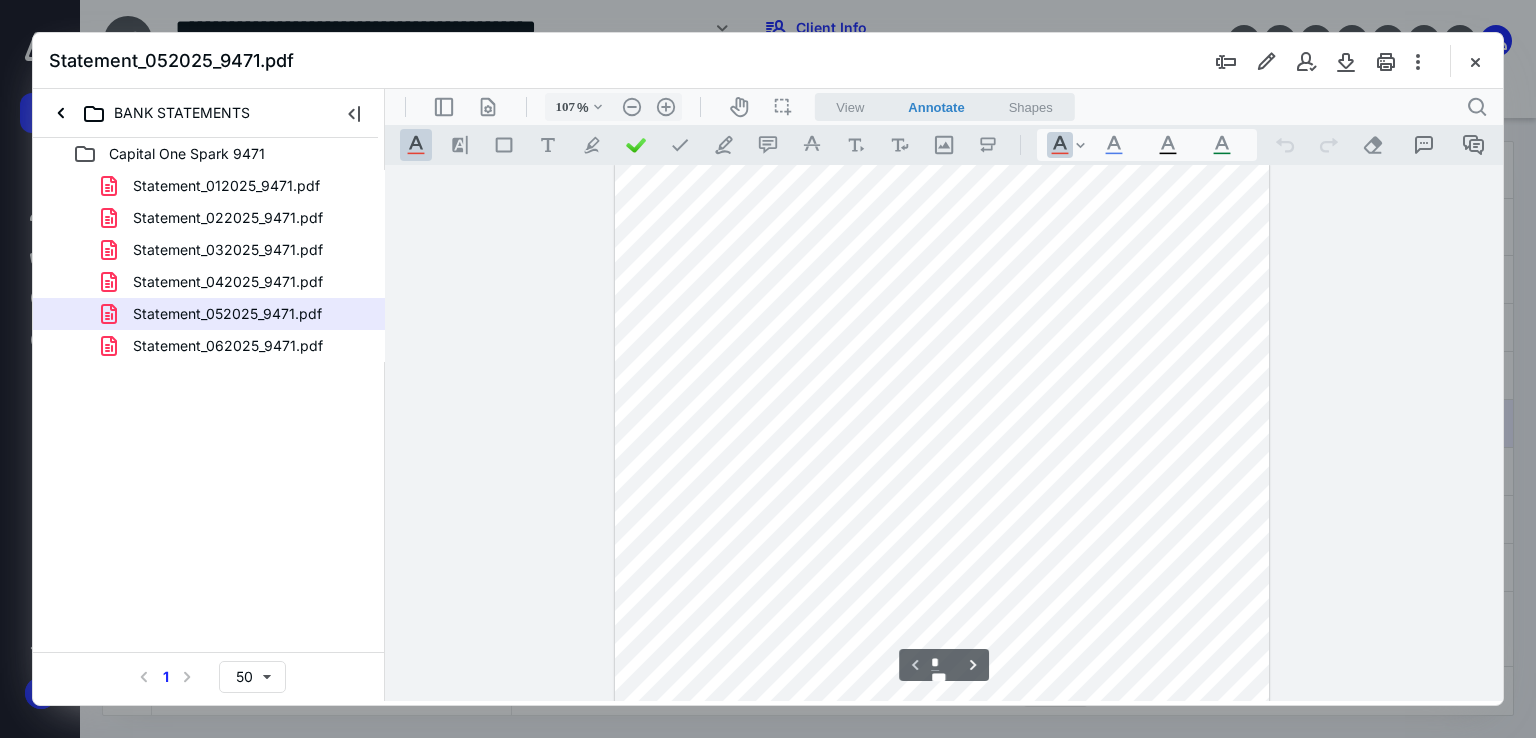 scroll, scrollTop: 0, scrollLeft: 0, axis: both 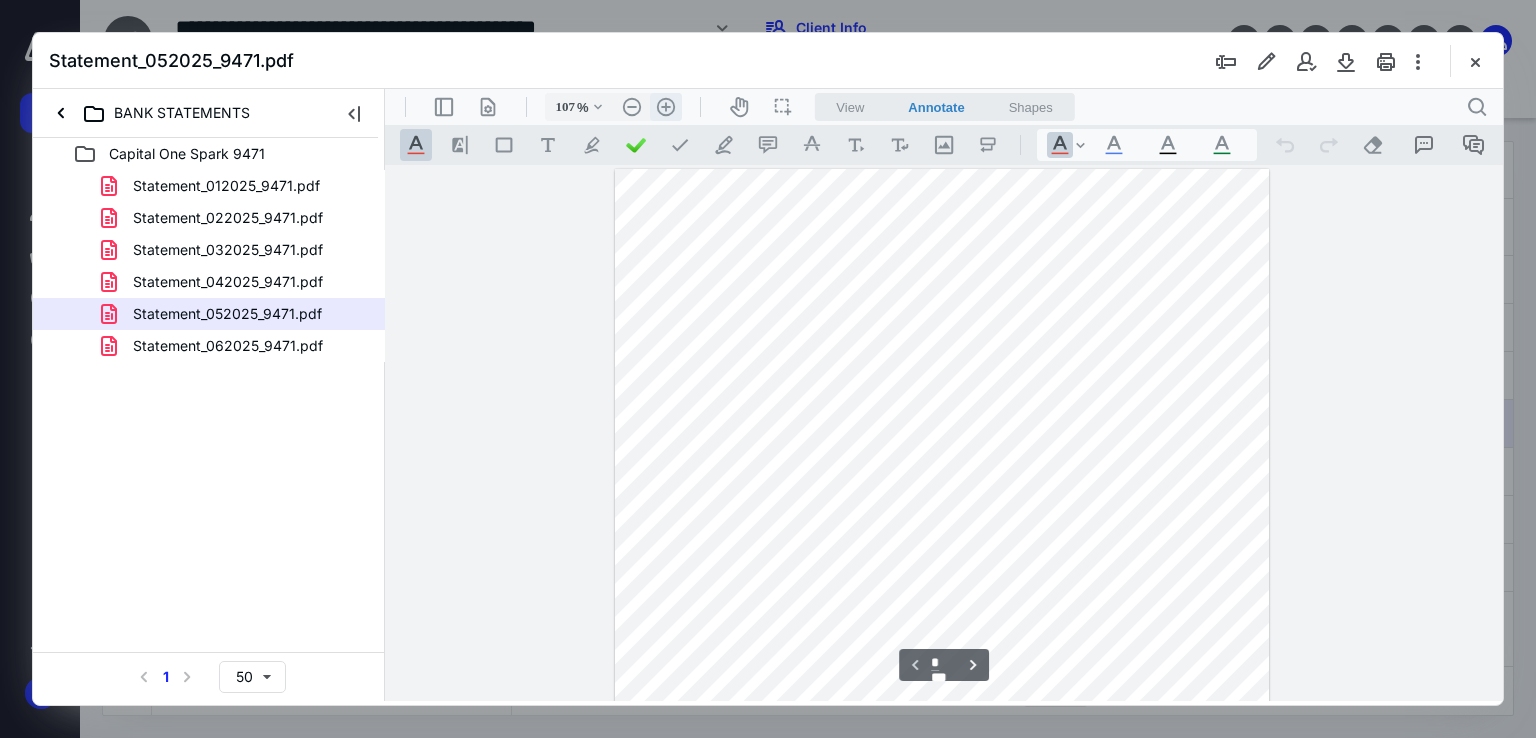click on ".cls-1{fill:#abb0c4;} icon - header - zoom - in - line" at bounding box center [666, 107] 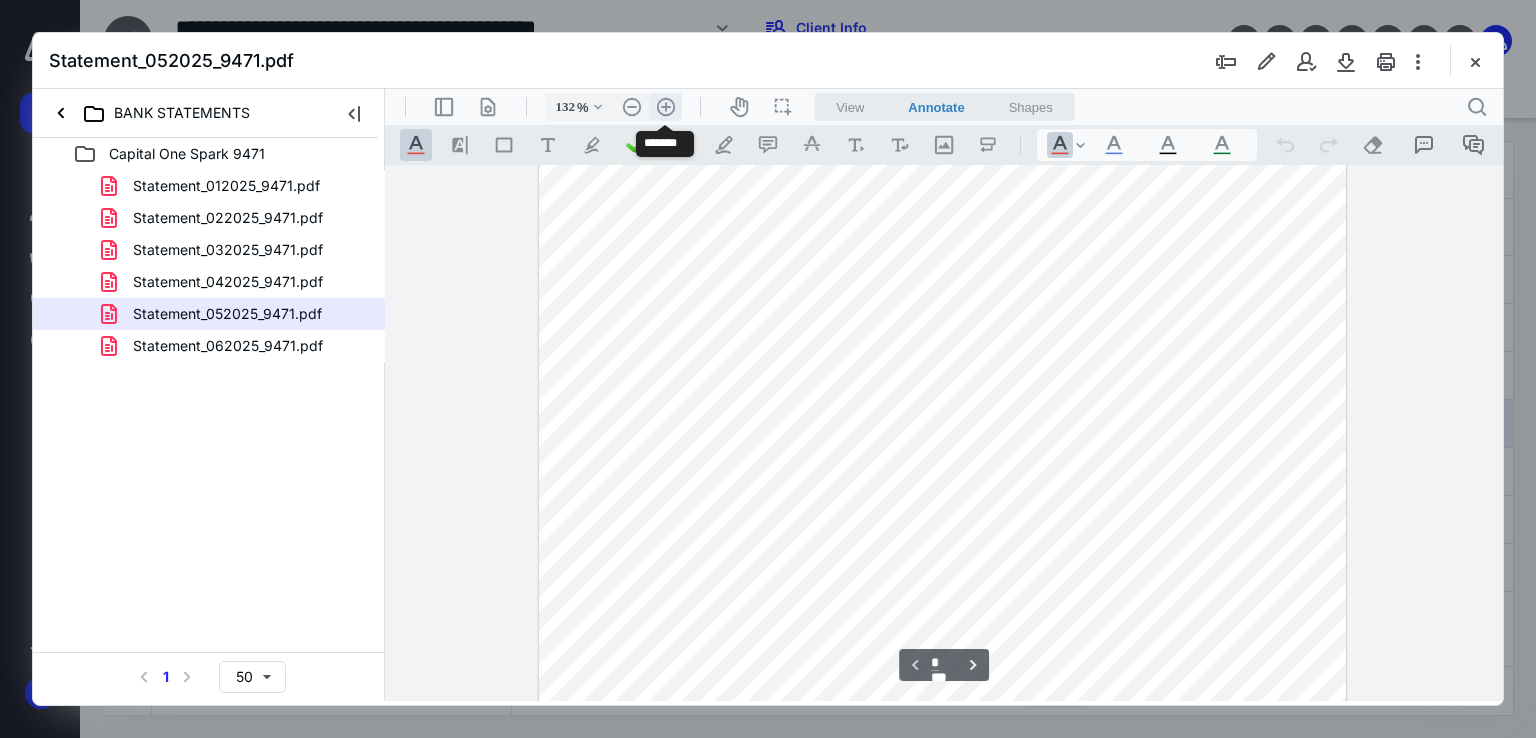 click on ".cls-1{fill:#abb0c4;} icon - header - zoom - in - line" at bounding box center [666, 107] 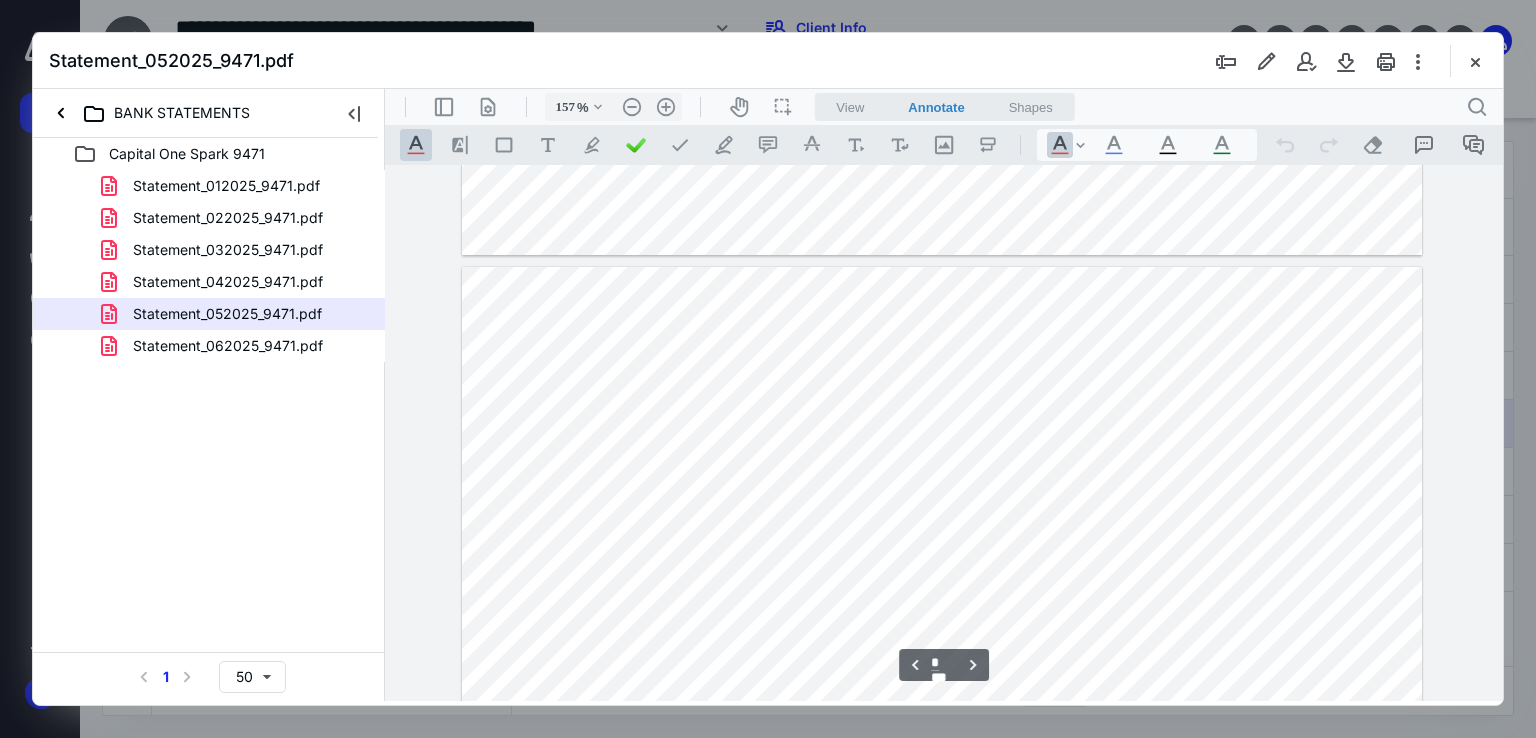 scroll, scrollTop: 3807, scrollLeft: 0, axis: vertical 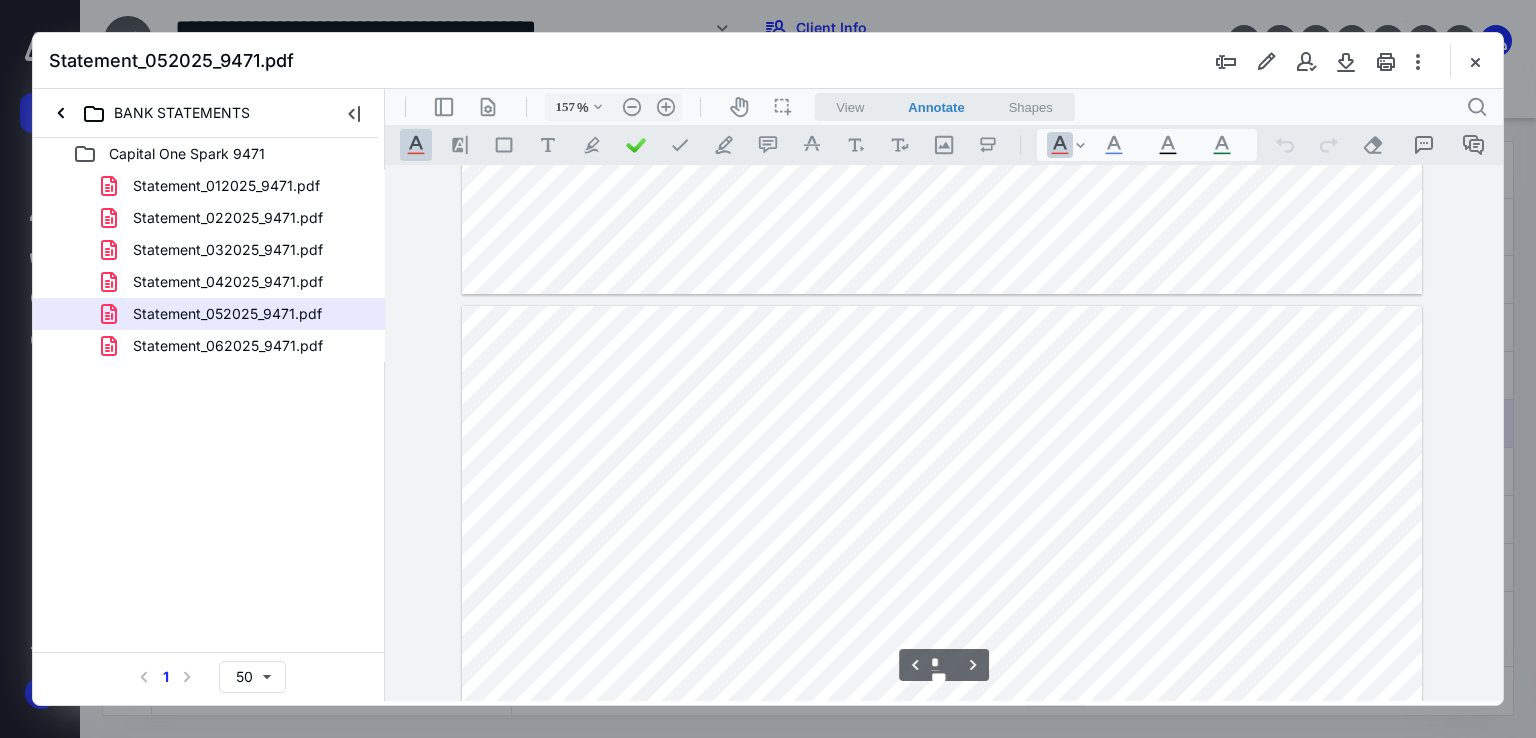 type on "*" 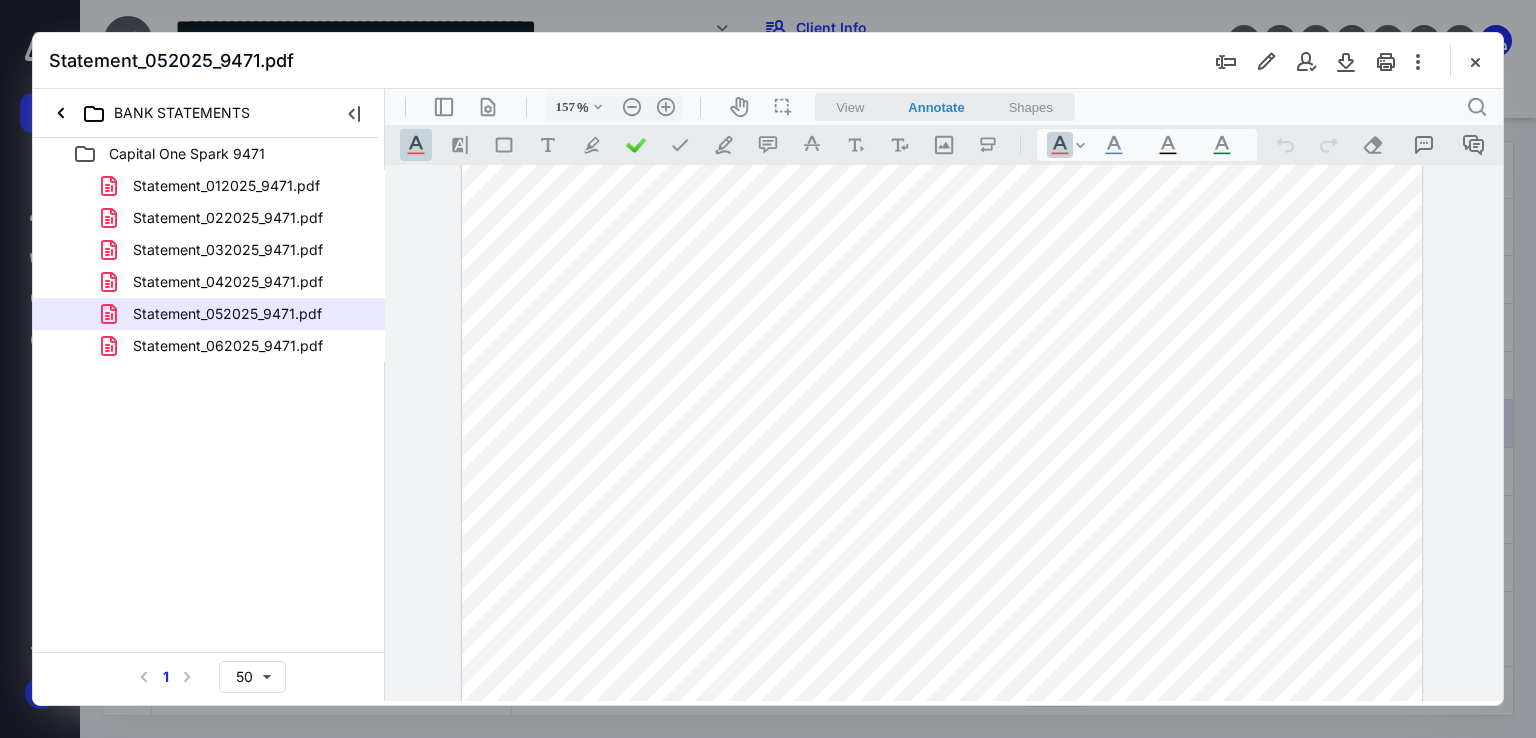 scroll, scrollTop: 3107, scrollLeft: 0, axis: vertical 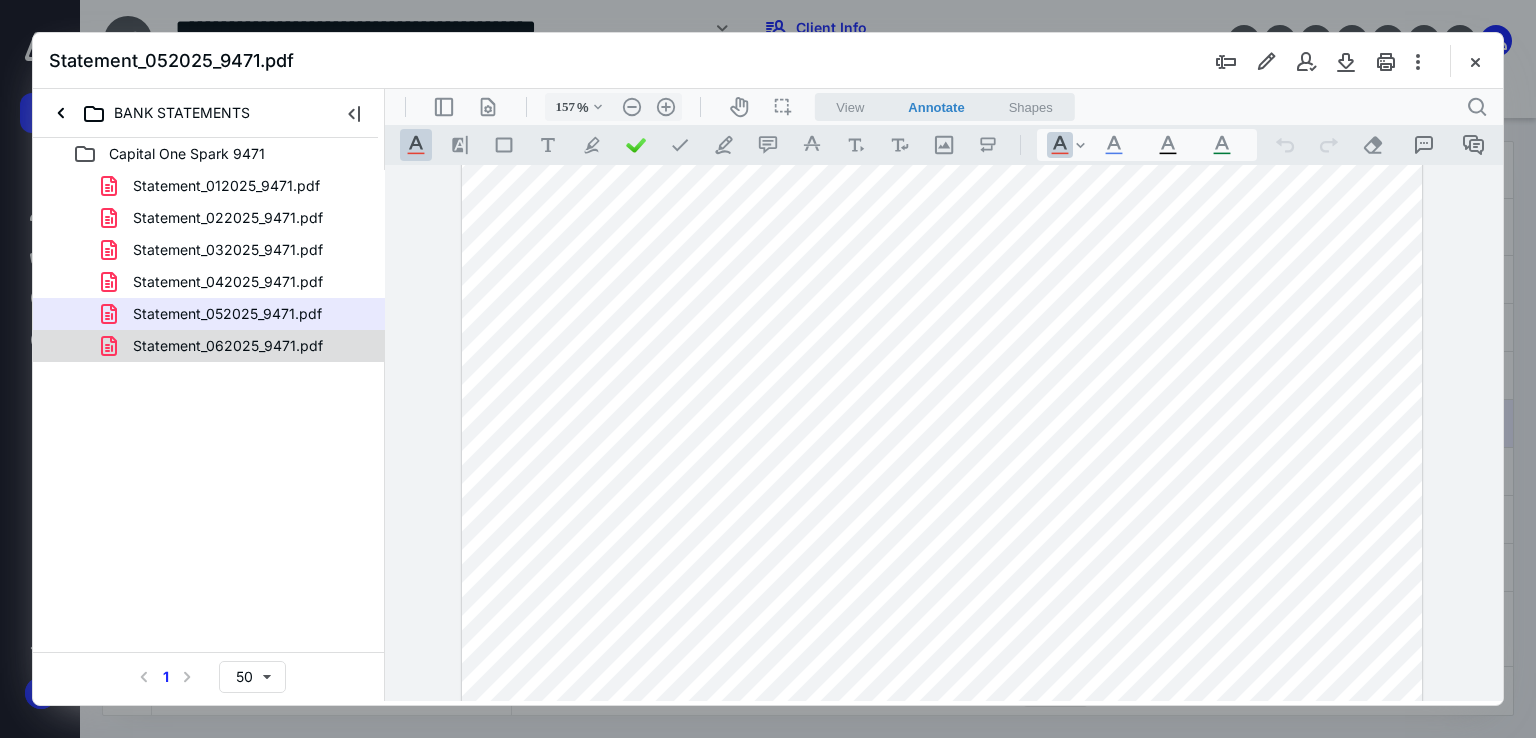 click on "Statement_062025_9471.pdf" at bounding box center [228, 346] 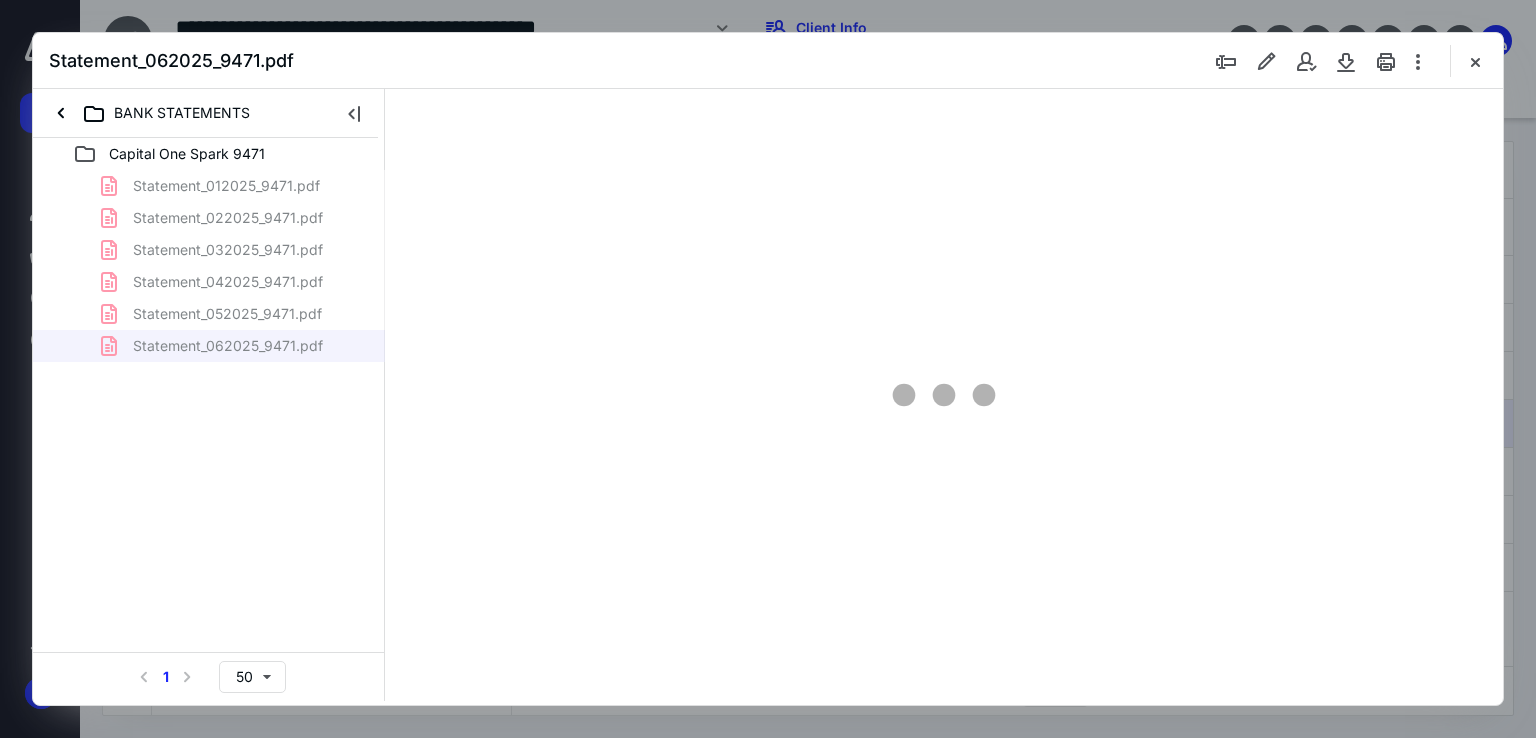 scroll, scrollTop: 79, scrollLeft: 0, axis: vertical 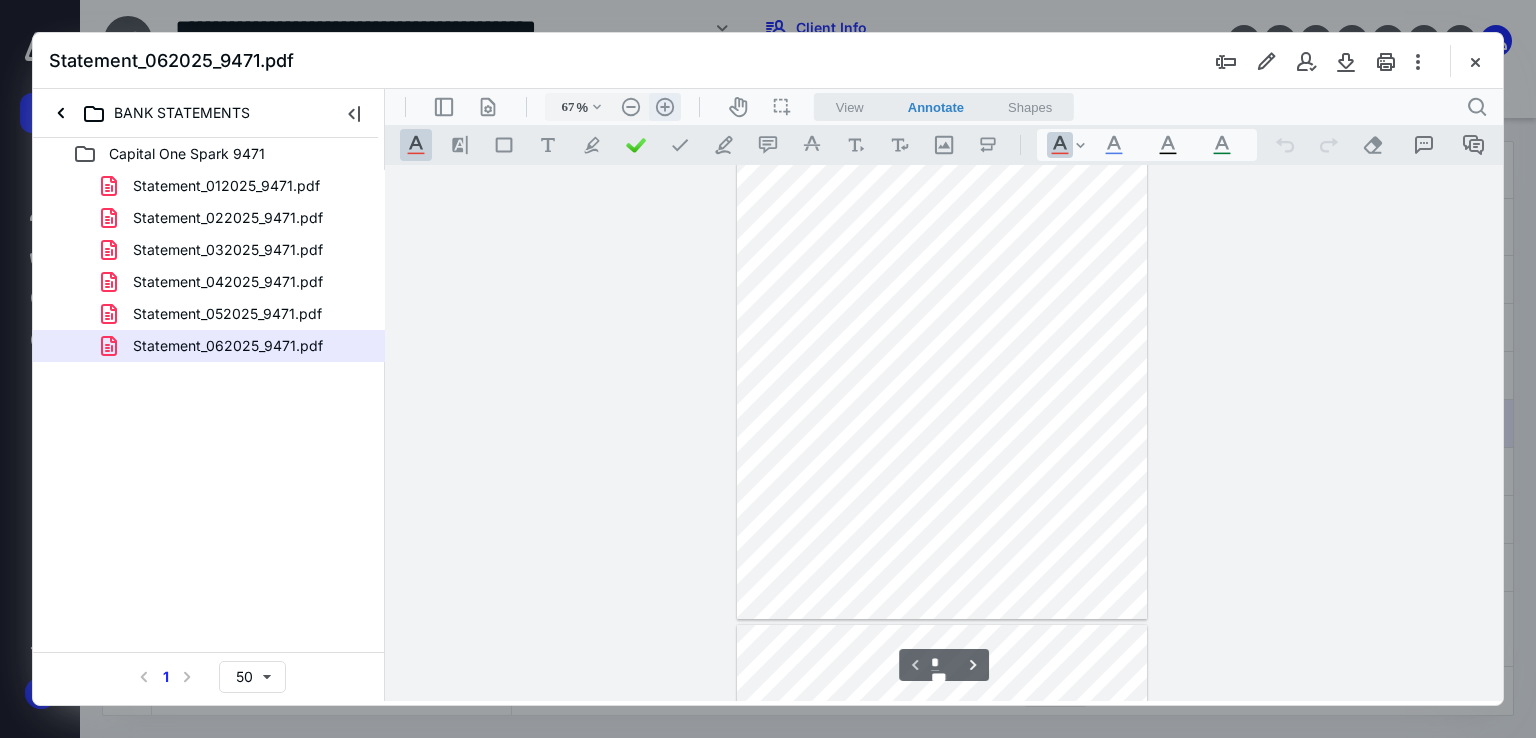 click on ".cls-1{fill:#abb0c4;} icon - header - zoom - in - line" at bounding box center [665, 107] 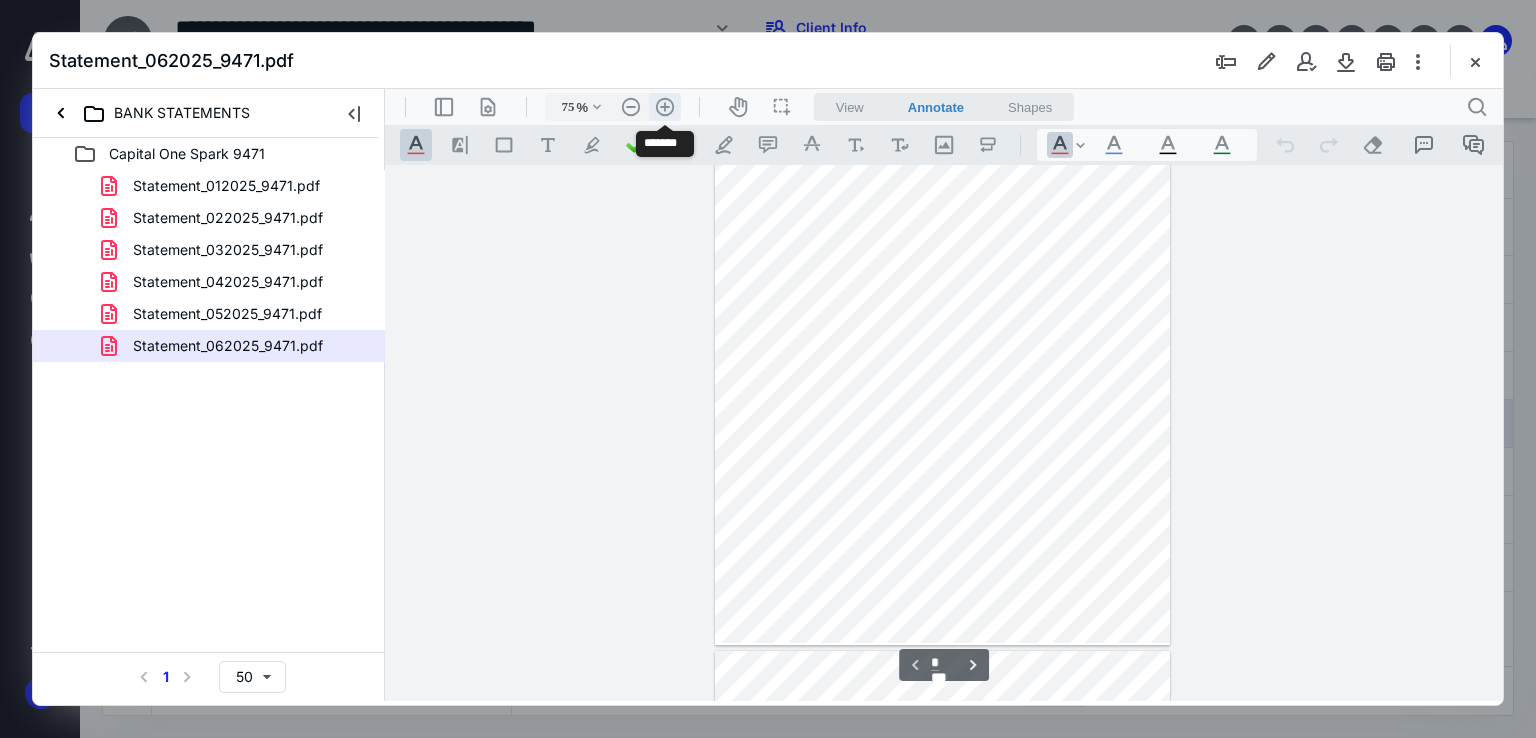 click on ".cls-1{fill:#abb0c4;} icon - header - zoom - in - line" at bounding box center (665, 107) 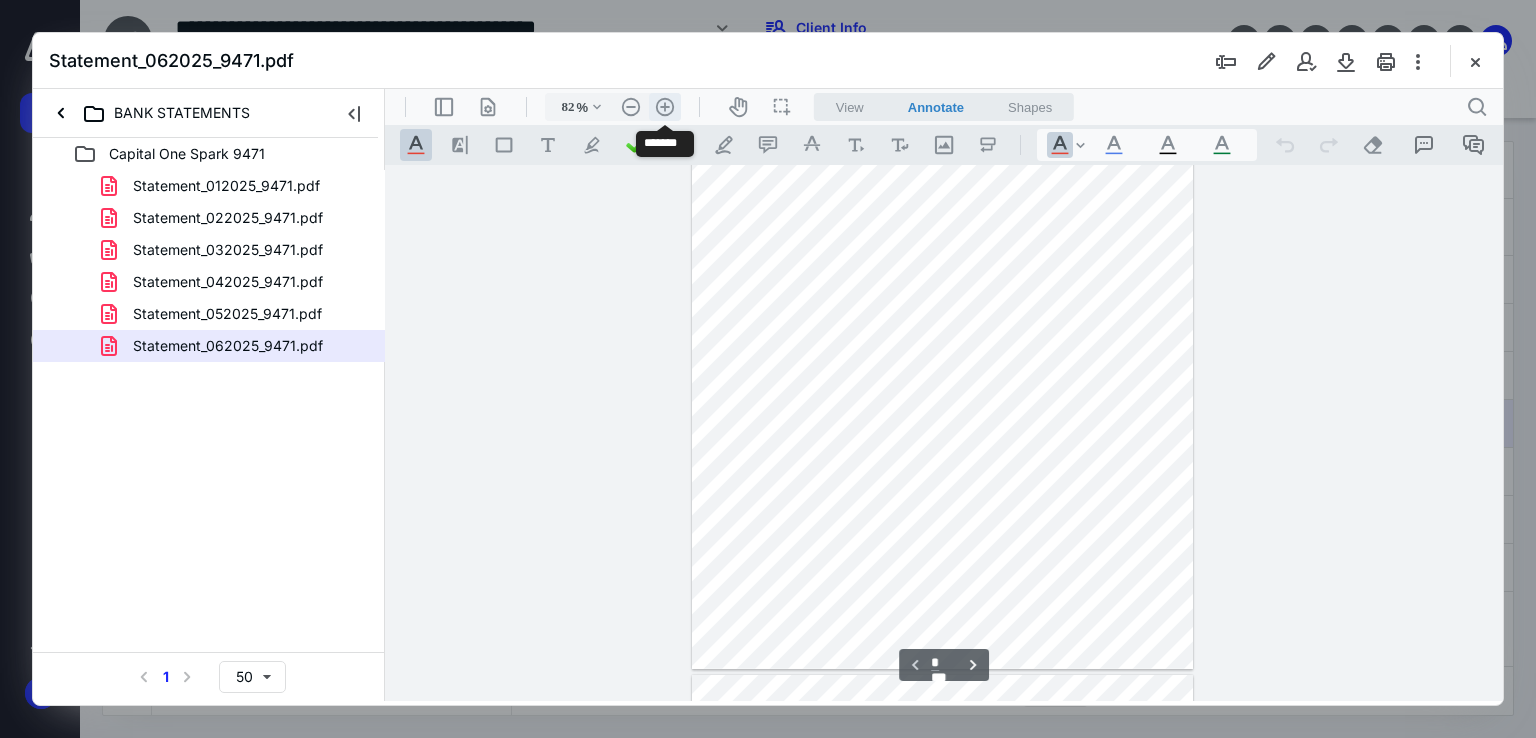 click on ".cls-1{fill:#abb0c4;} icon - header - zoom - in - line" at bounding box center (665, 107) 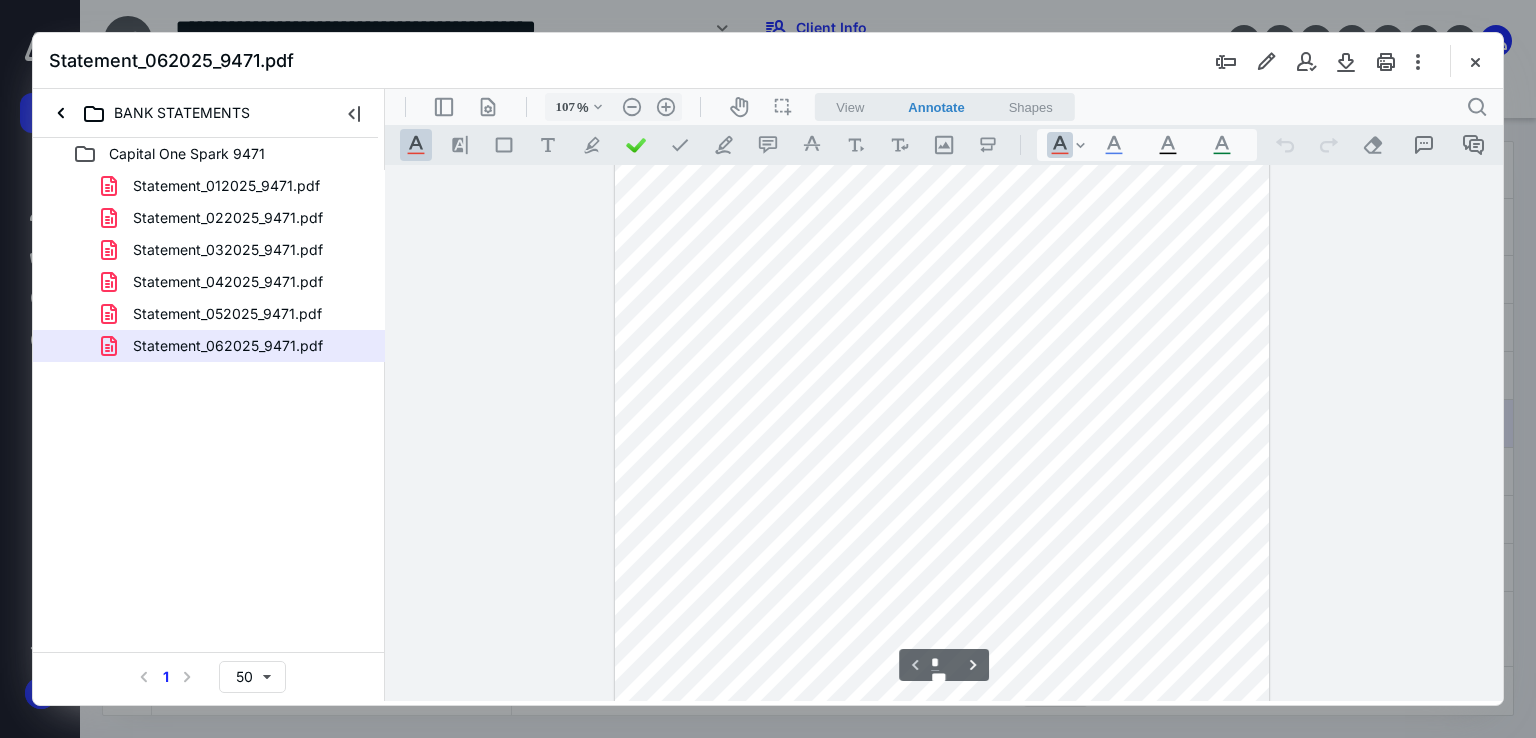 scroll, scrollTop: 0, scrollLeft: 0, axis: both 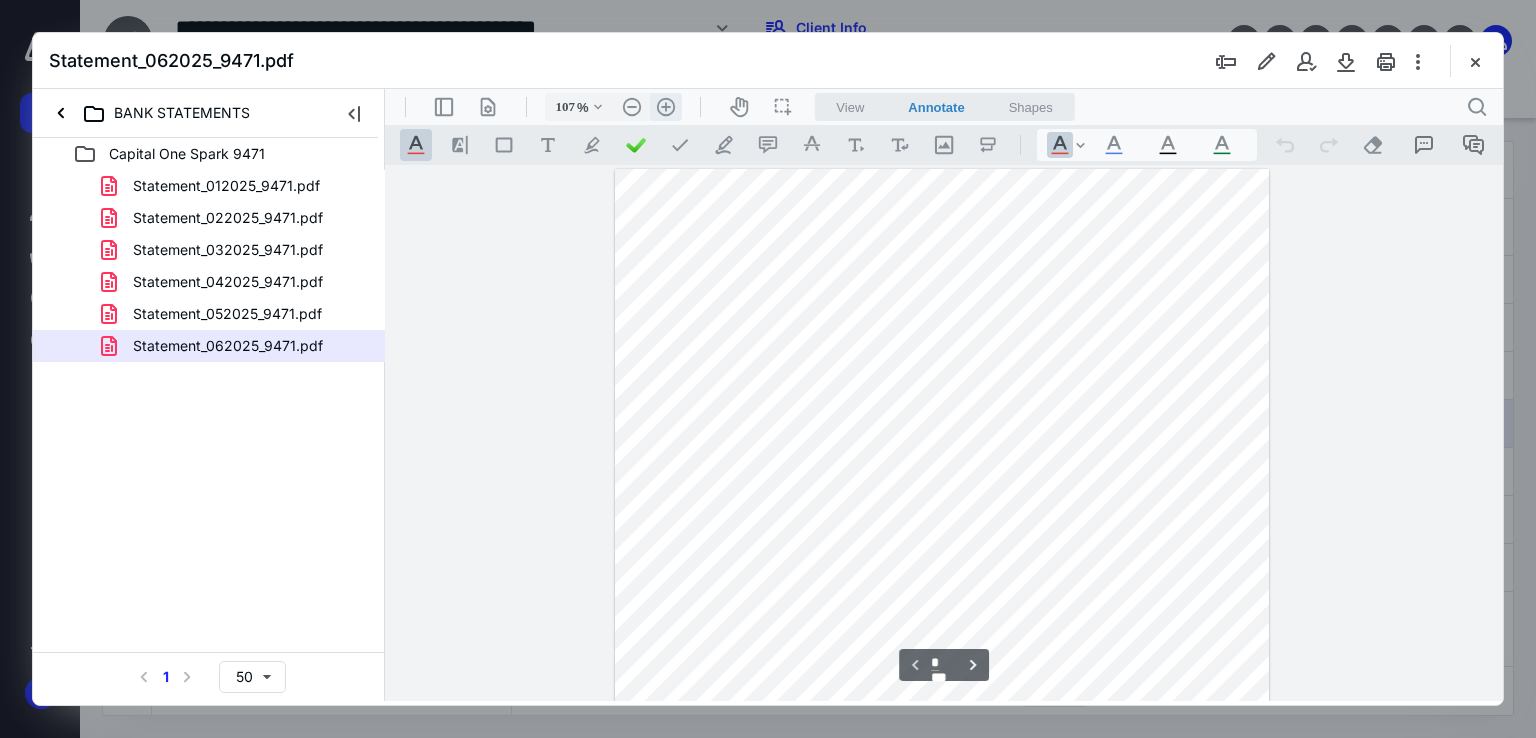 click on ".cls-1{fill:#abb0c4;} icon - header - zoom - in - line" at bounding box center (666, 107) 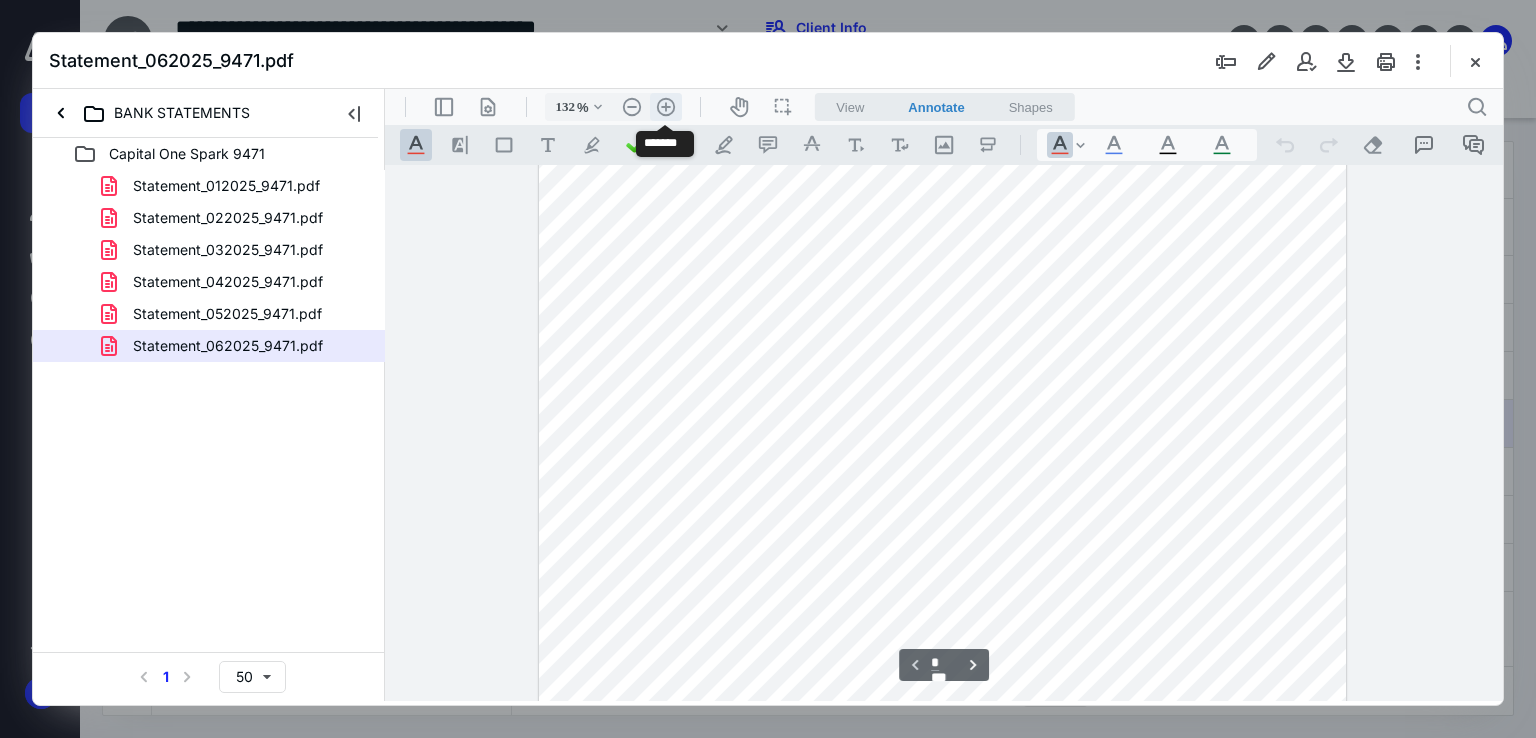 click on ".cls-1{fill:#abb0c4;} icon - header - zoom - in - line" at bounding box center (666, 107) 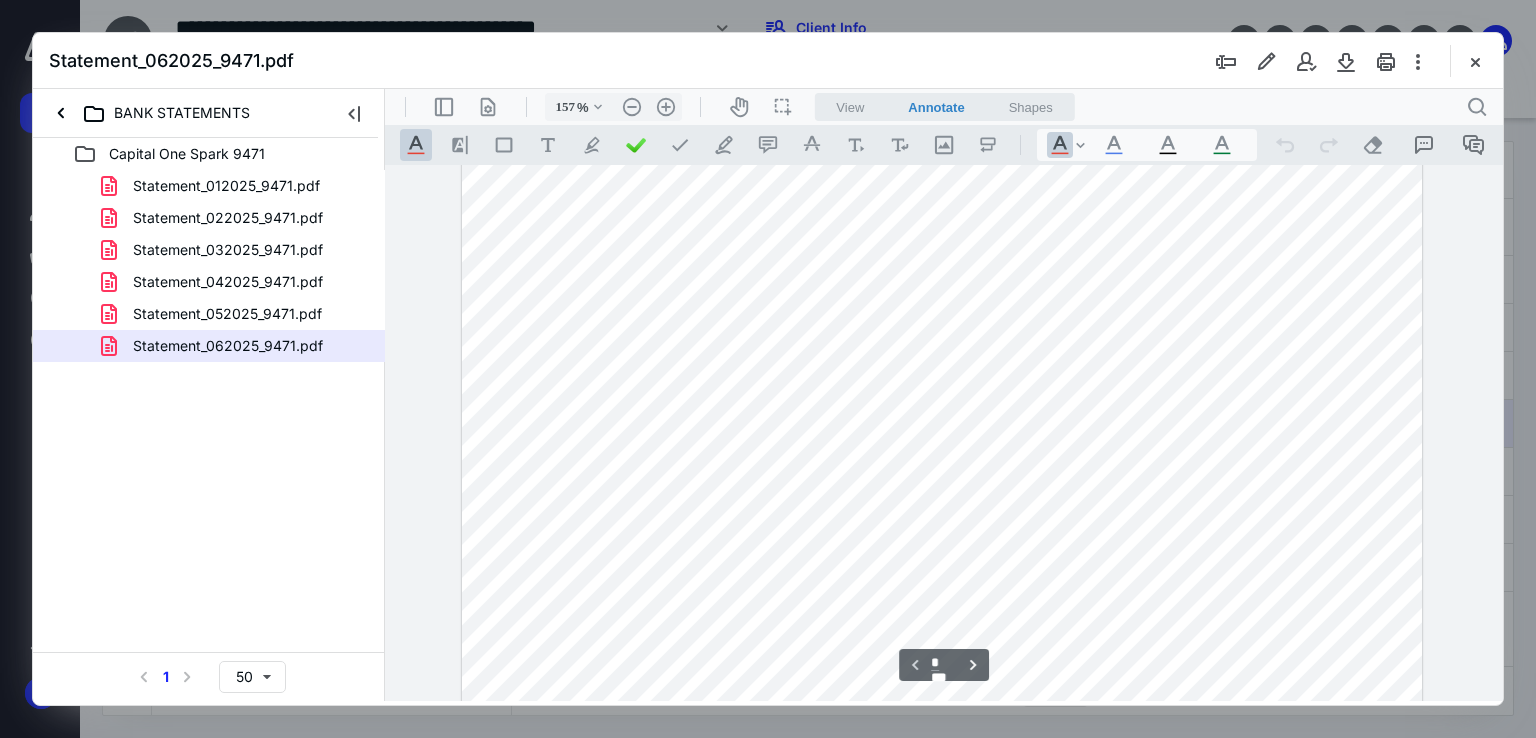 scroll, scrollTop: 0, scrollLeft: 0, axis: both 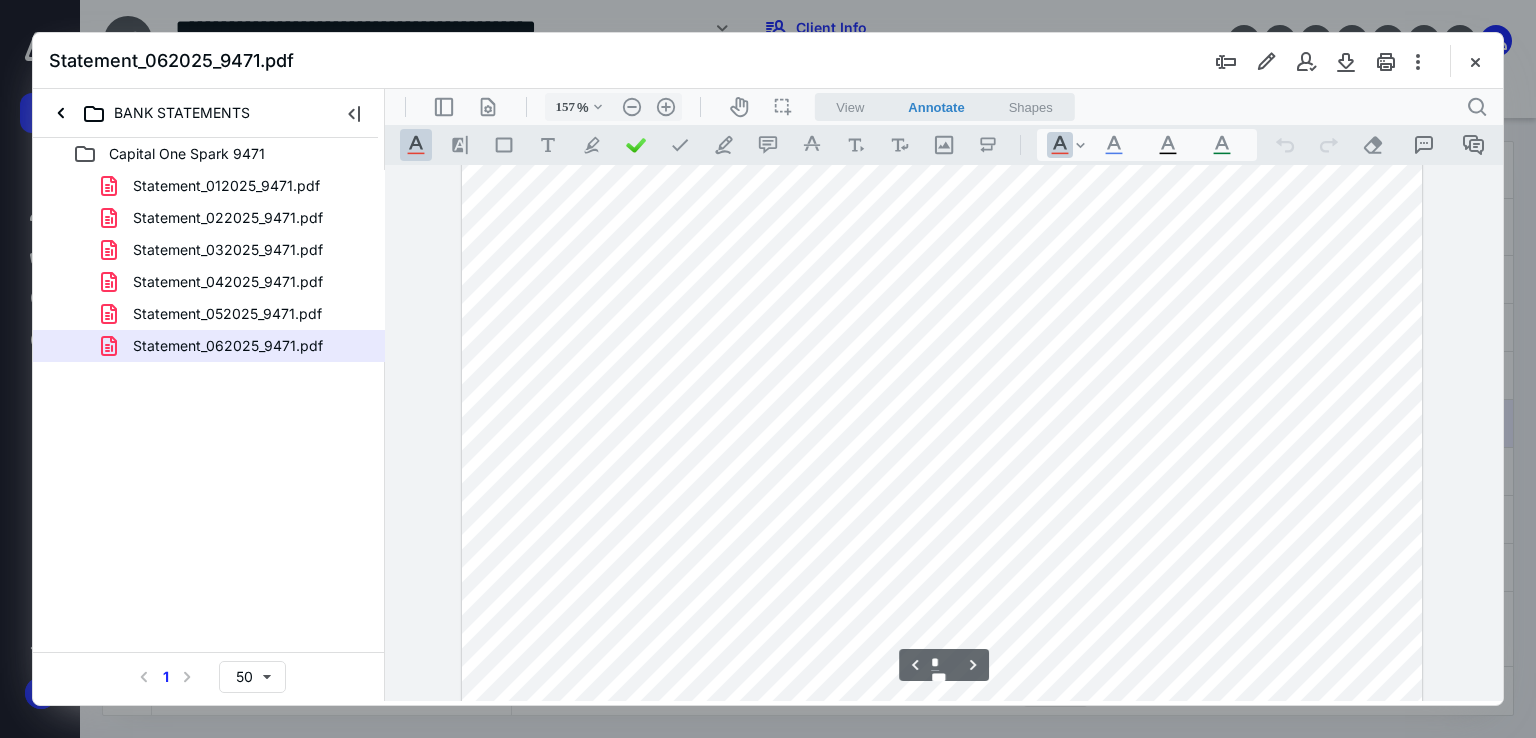 type on "*" 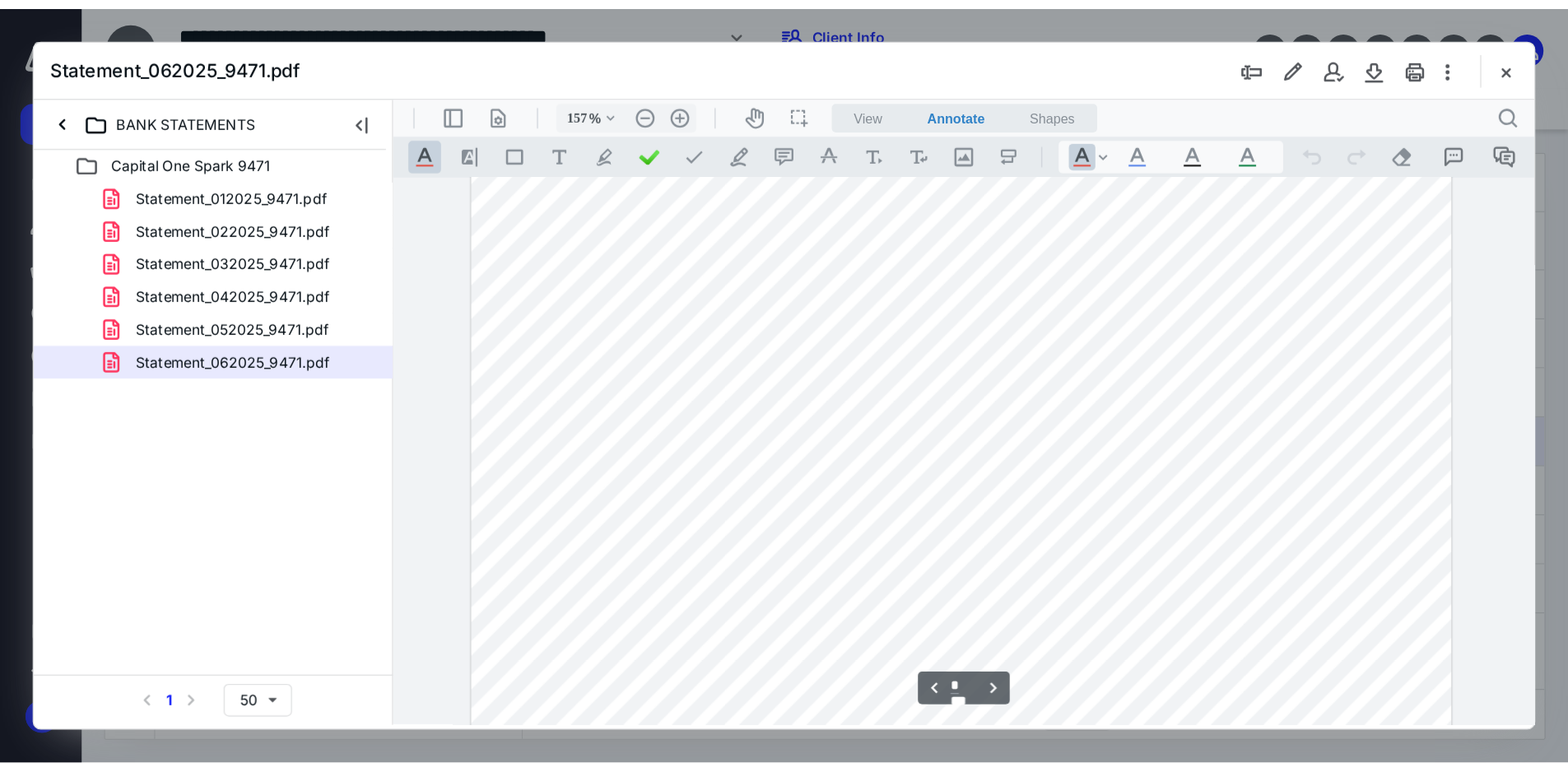 scroll, scrollTop: 2140, scrollLeft: 0, axis: vertical 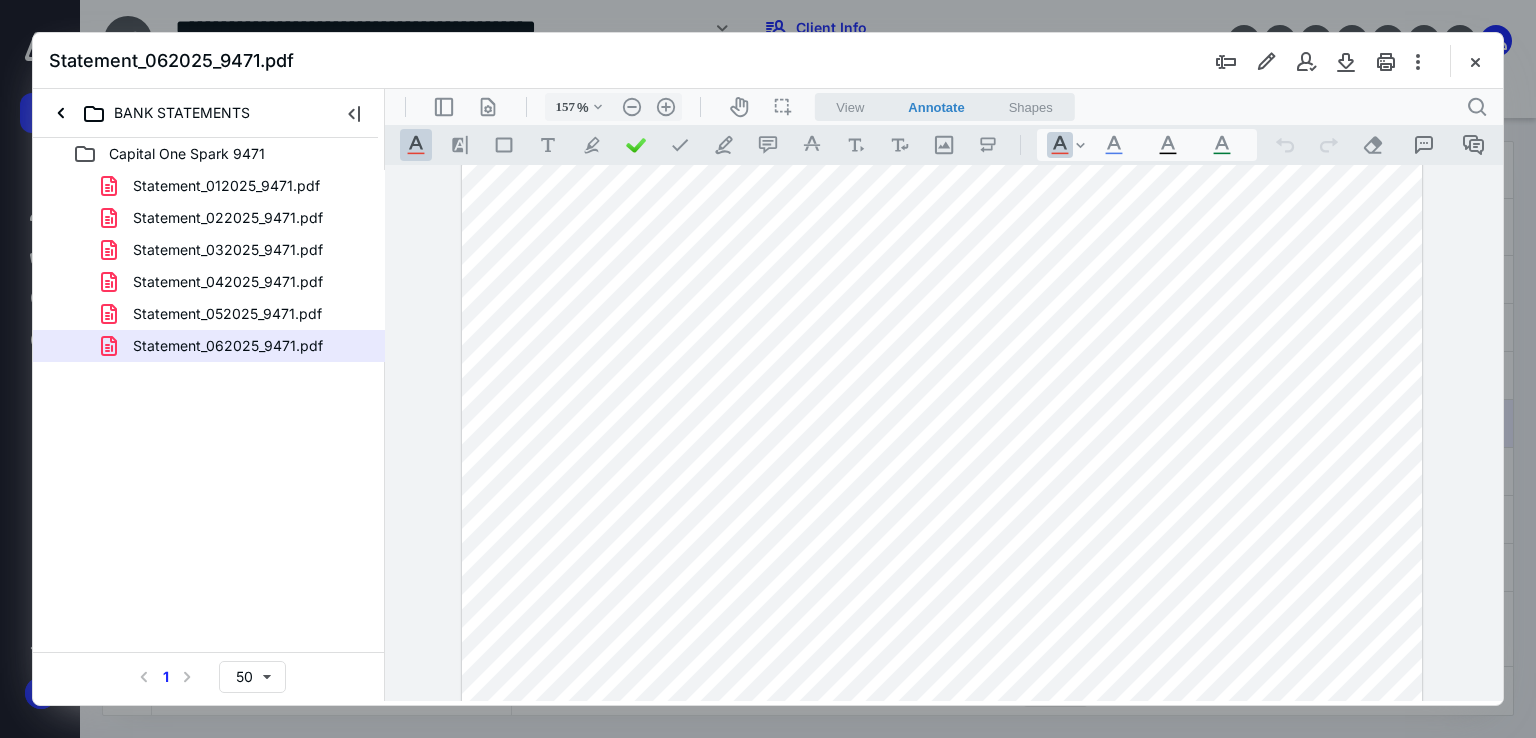 click at bounding box center (1475, 61) 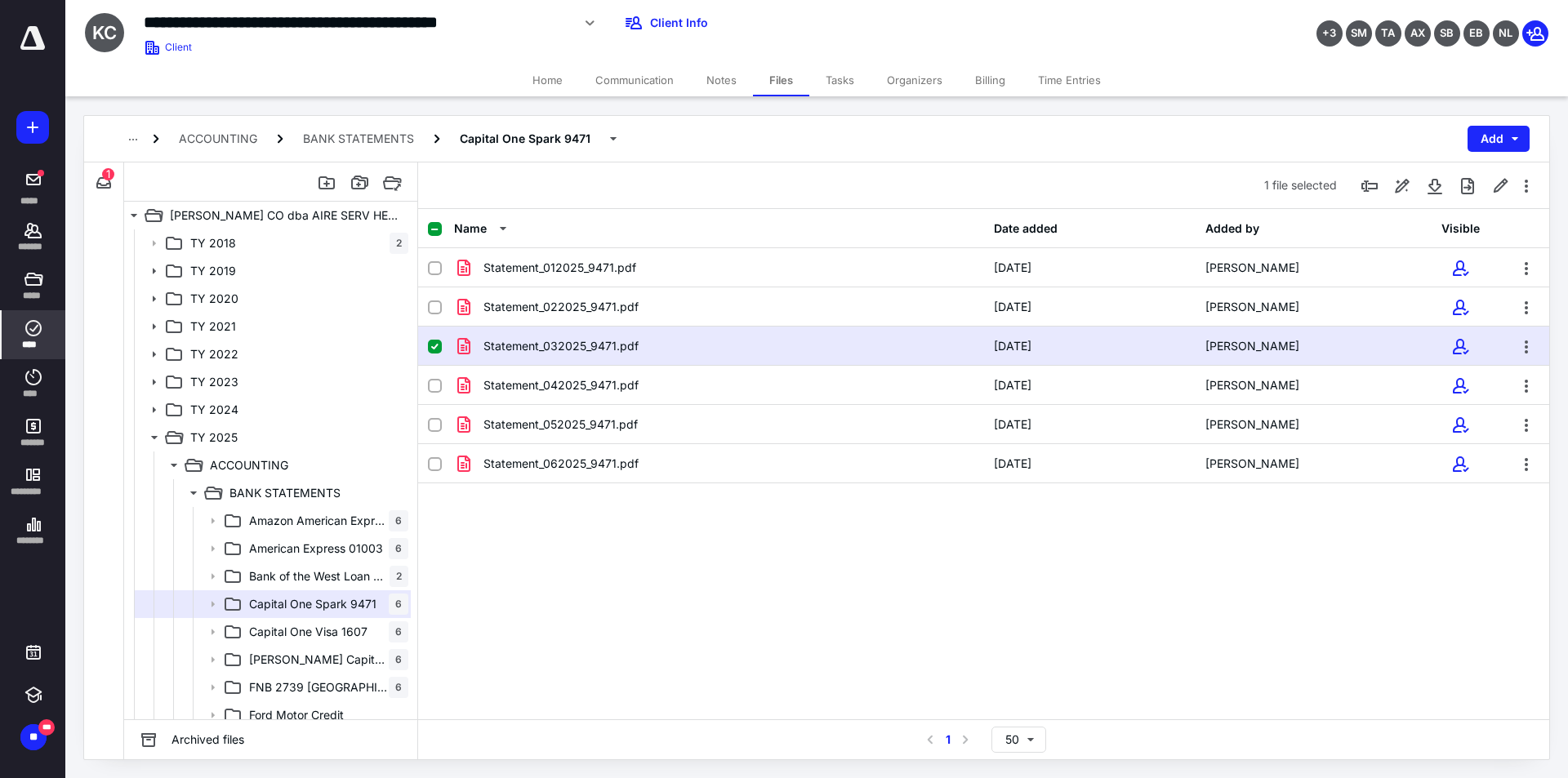 click 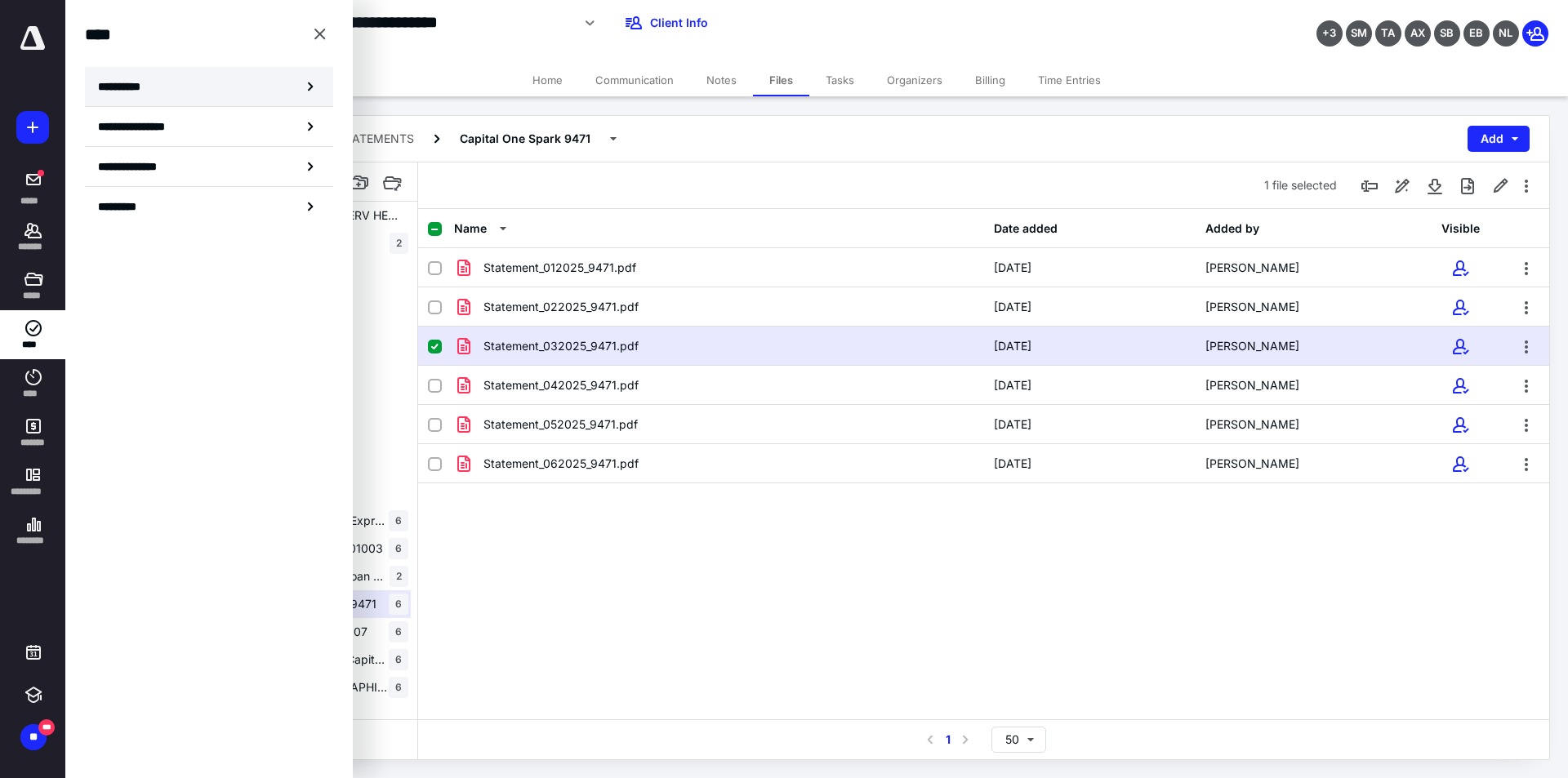click on "**********" at bounding box center (209, 87) 